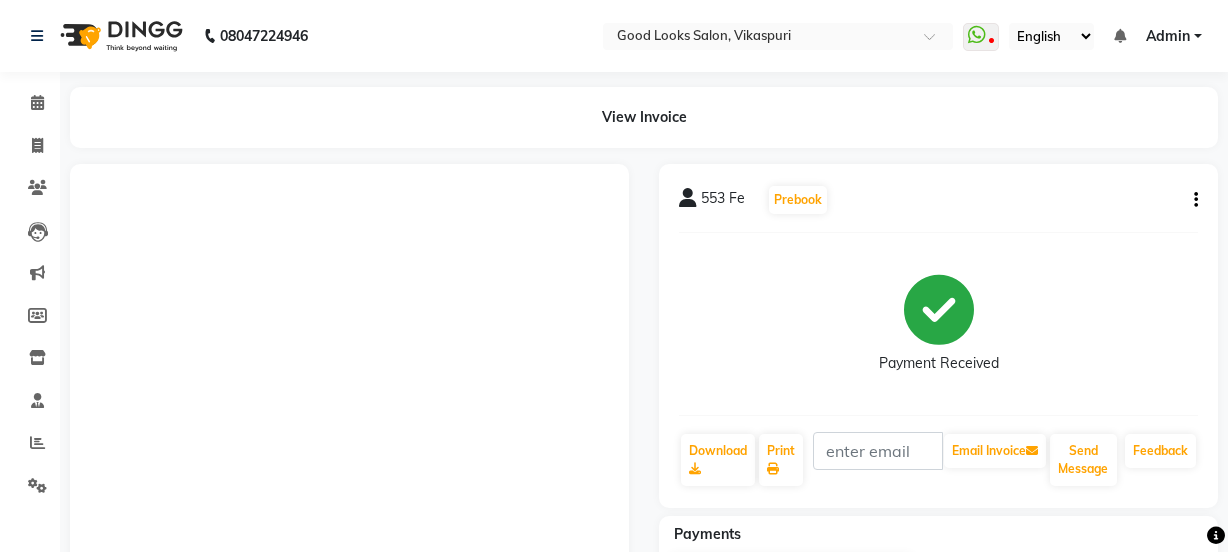 scroll, scrollTop: 0, scrollLeft: 0, axis: both 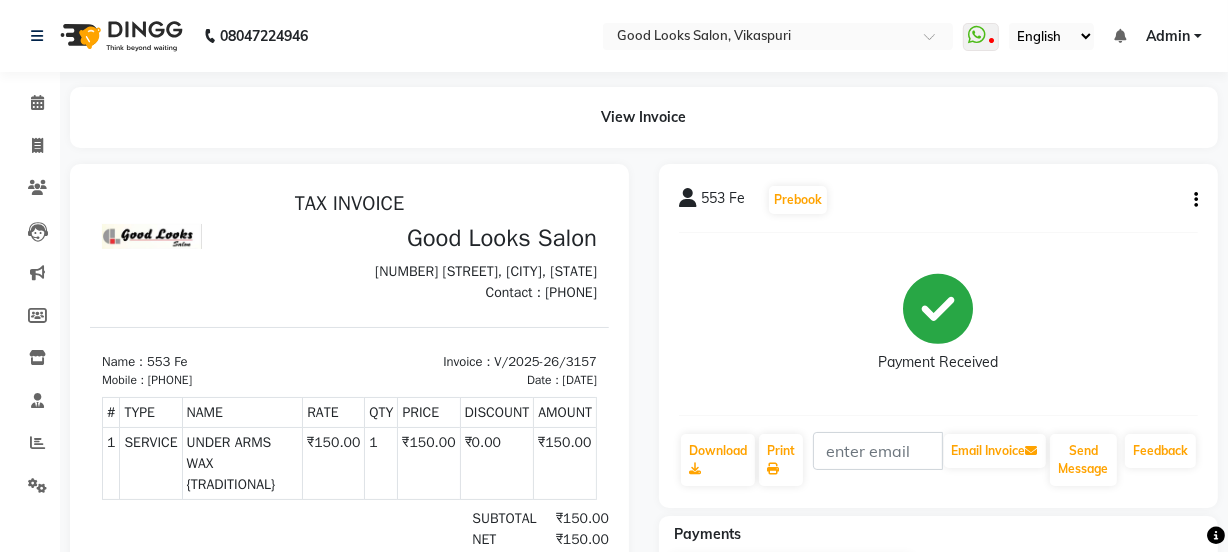 click on "View Invoice      553 Fe  Prebook   Payment Received  Download  Print   Email Invoice   Send Message Feedback  Payments CASH [DATE] ₹150.00  Added on [DATE]" 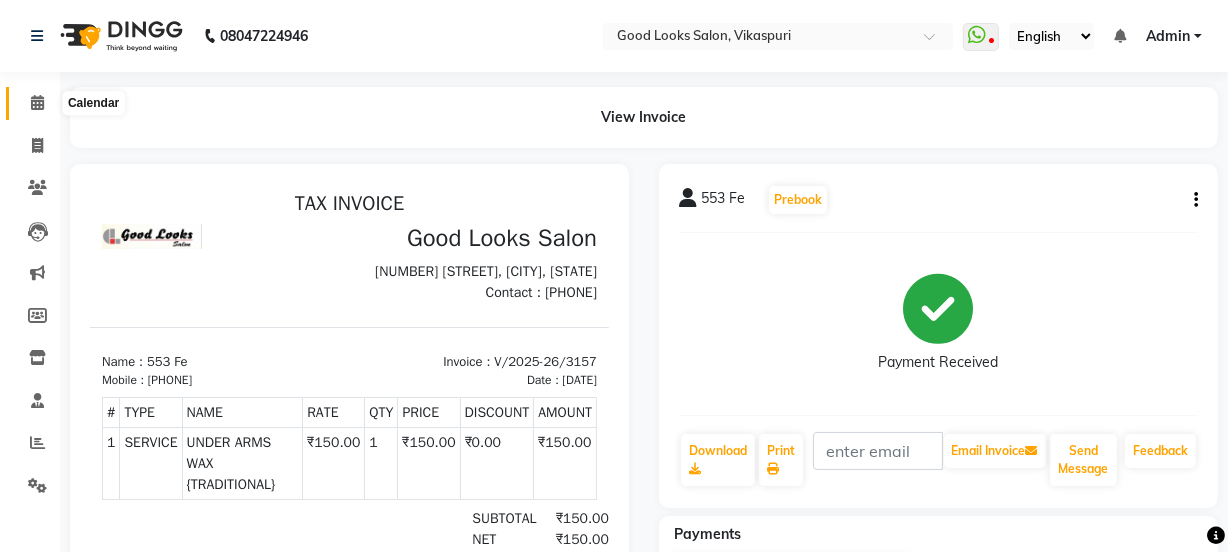 click 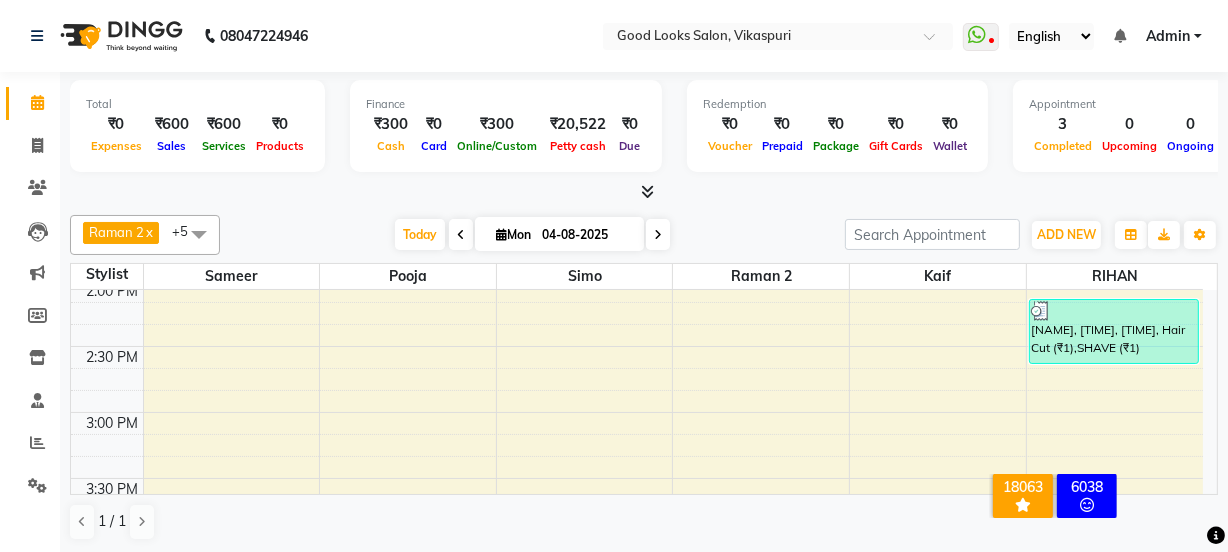 scroll, scrollTop: 780, scrollLeft: 0, axis: vertical 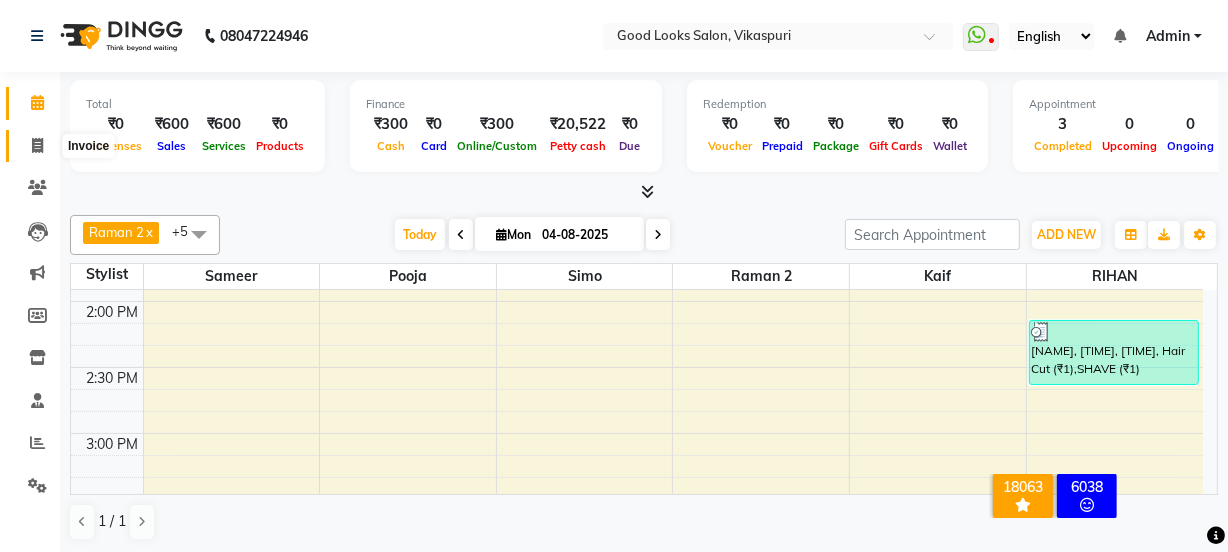 click 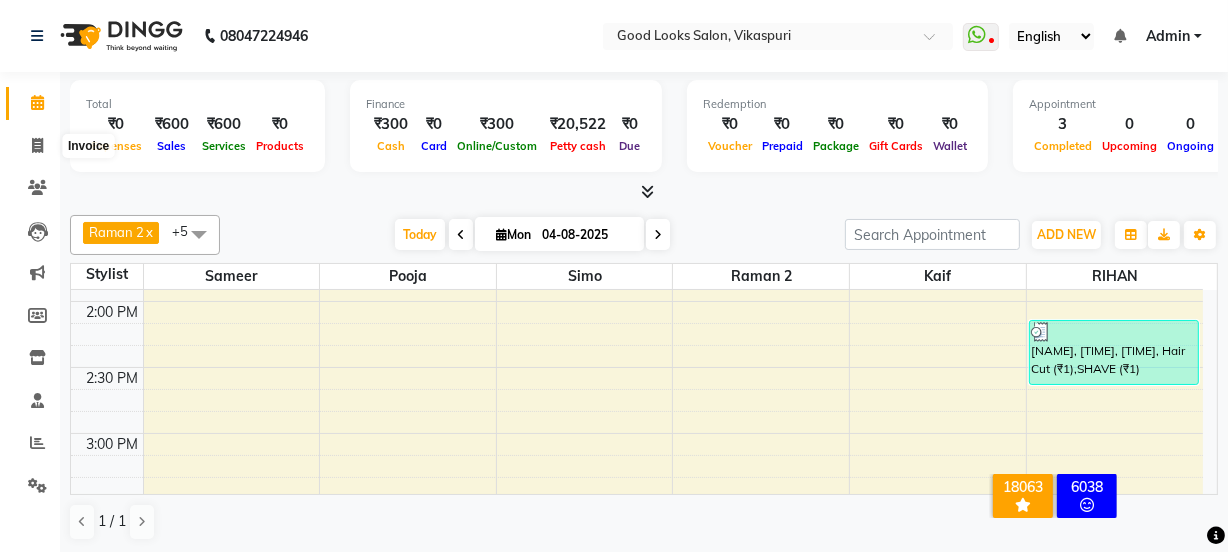 select on "4230" 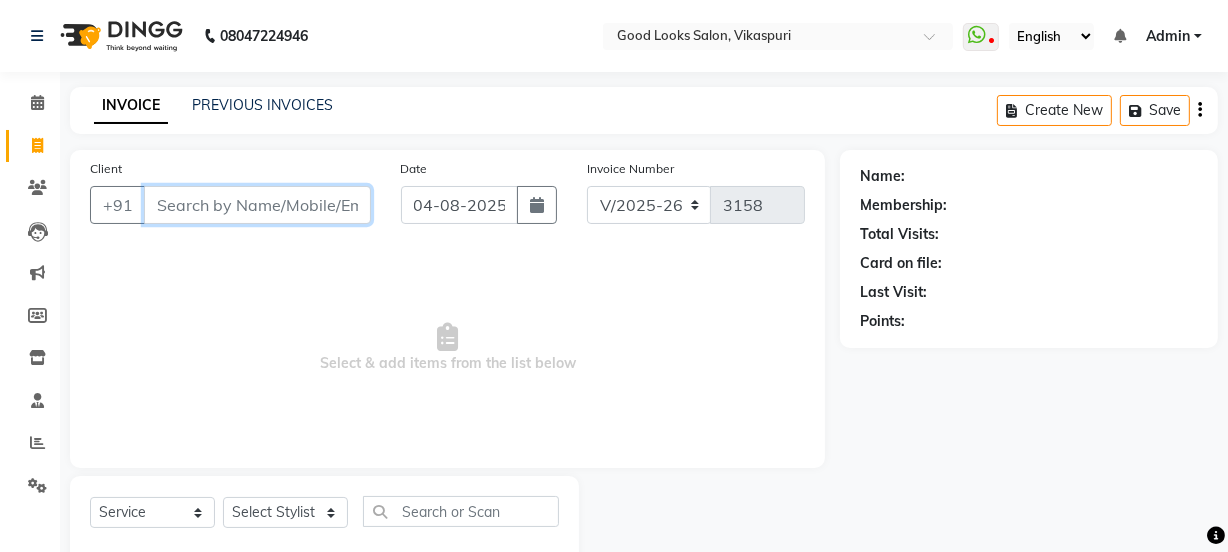 click on "Client" at bounding box center [257, 205] 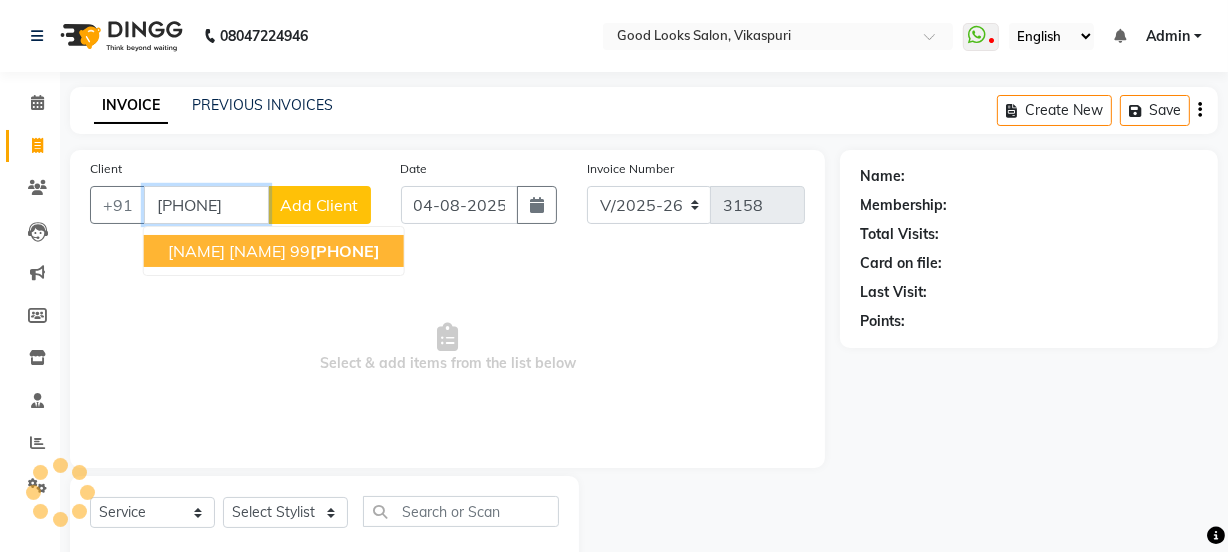 click on "[NAME] [NAME]" at bounding box center [227, 251] 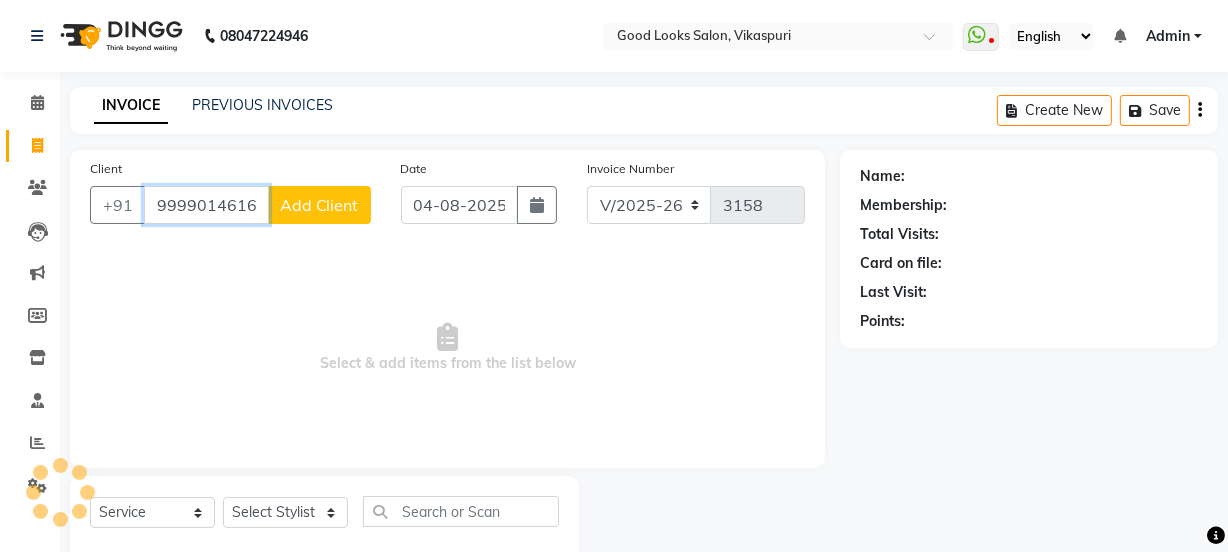 type on "9999014616" 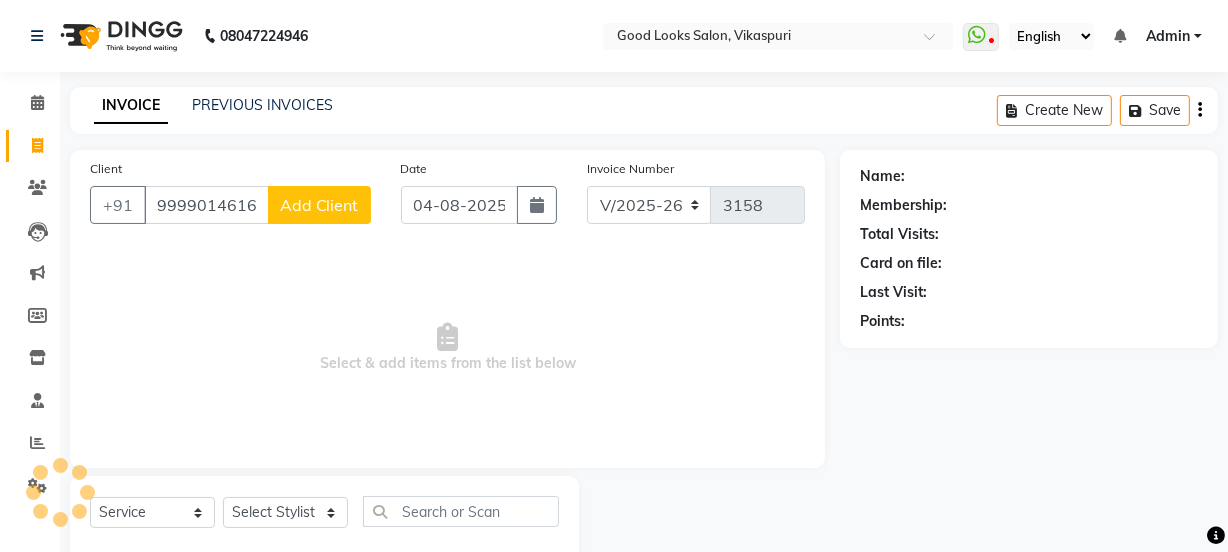select on "1: Object" 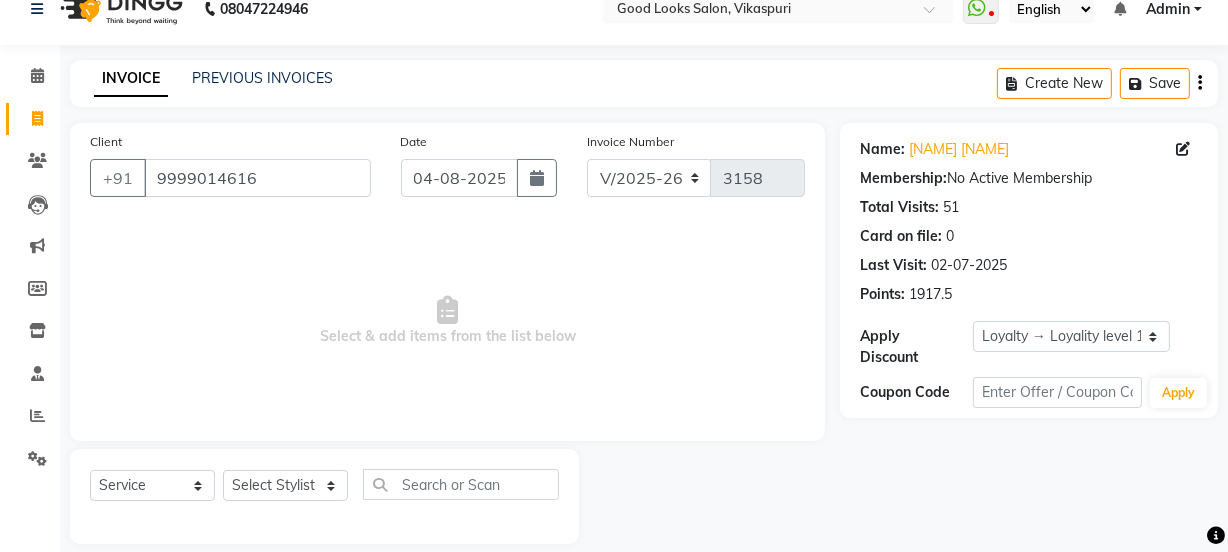 scroll, scrollTop: 50, scrollLeft: 0, axis: vertical 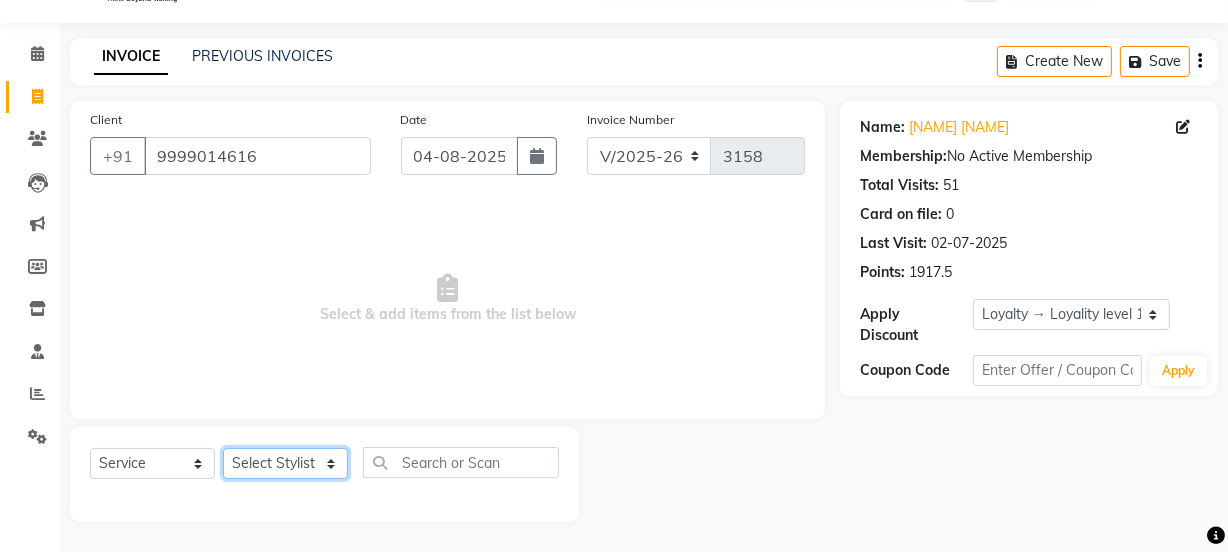 click on "Select Stylist Jyoti kaif Manager Pooja Prachi Raman Raman 2 Reception RIHAN Sameer Shivam simo SUNNY yogita" 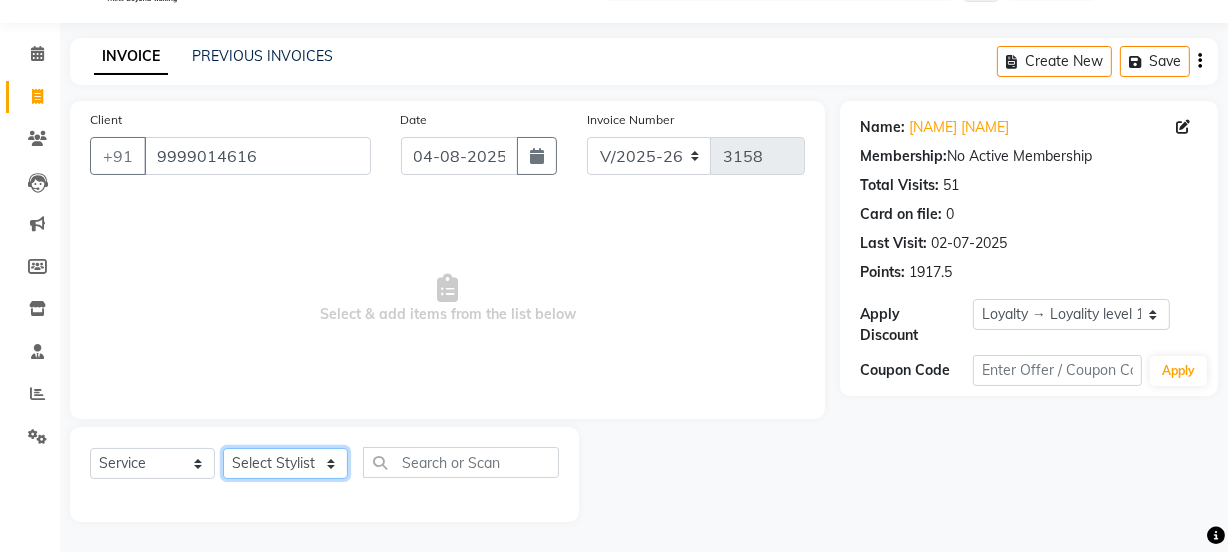 select on "43944" 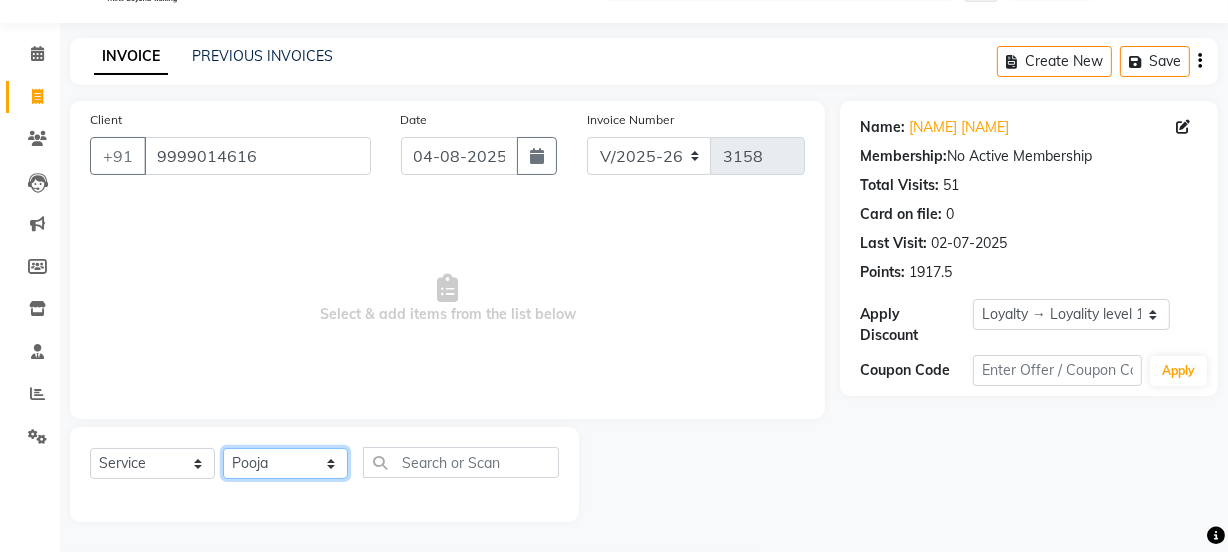 click on "Select Stylist Jyoti kaif Manager Pooja Prachi Raman Raman 2 Reception RIHAN Sameer Shivam simo SUNNY yogita" 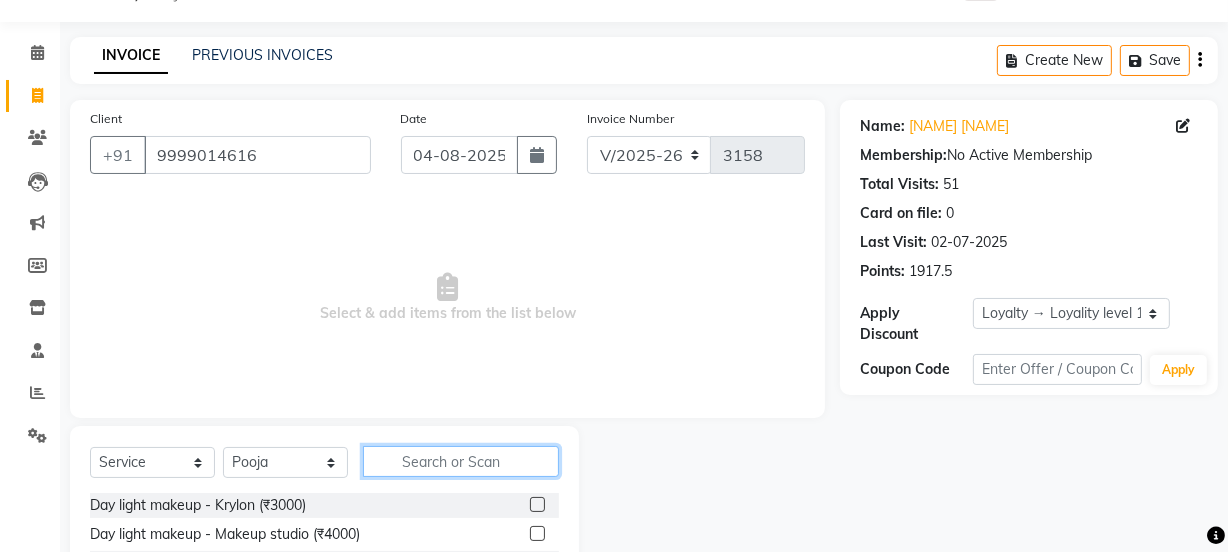 click 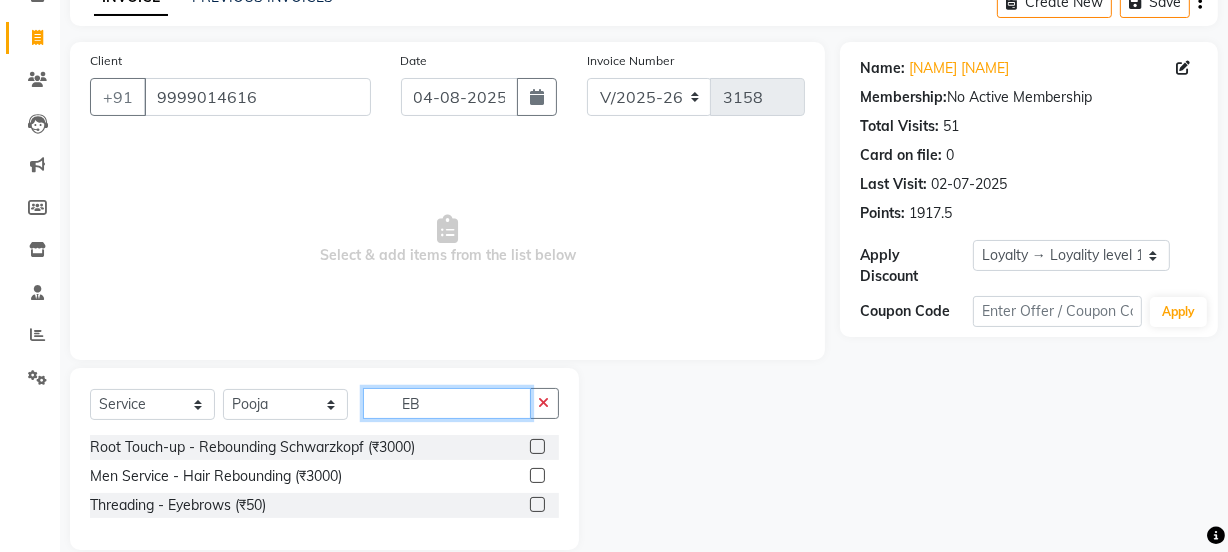 scroll, scrollTop: 136, scrollLeft: 0, axis: vertical 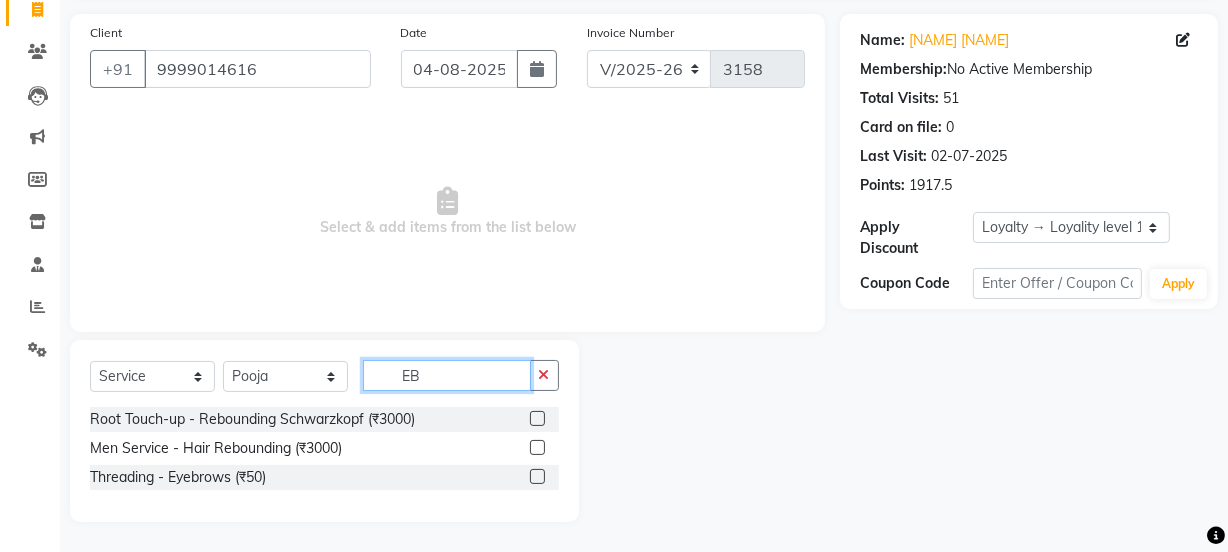 type on "EB" 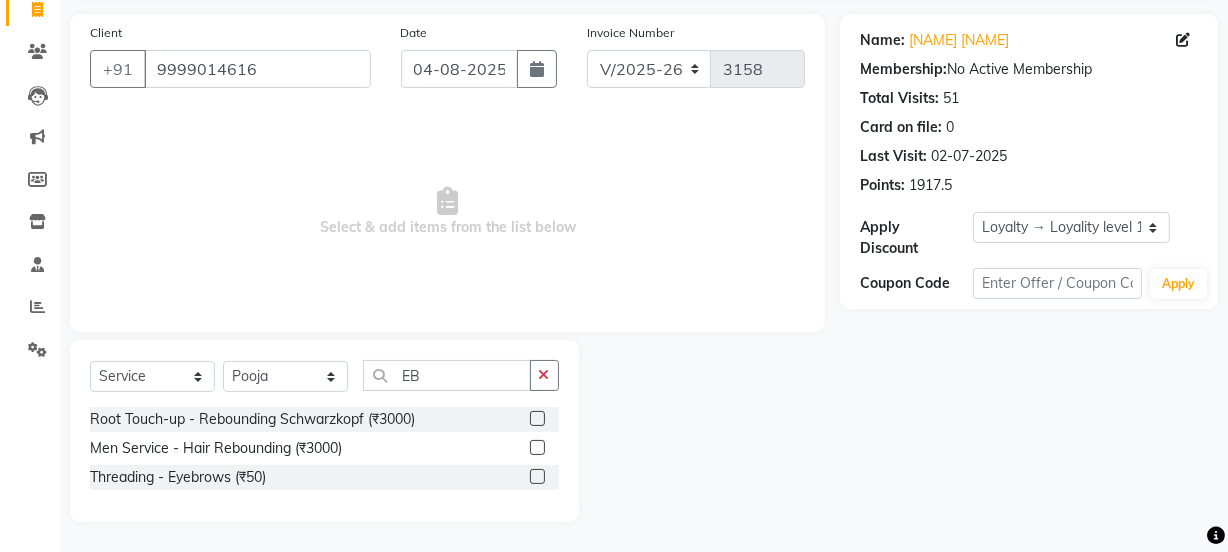 click 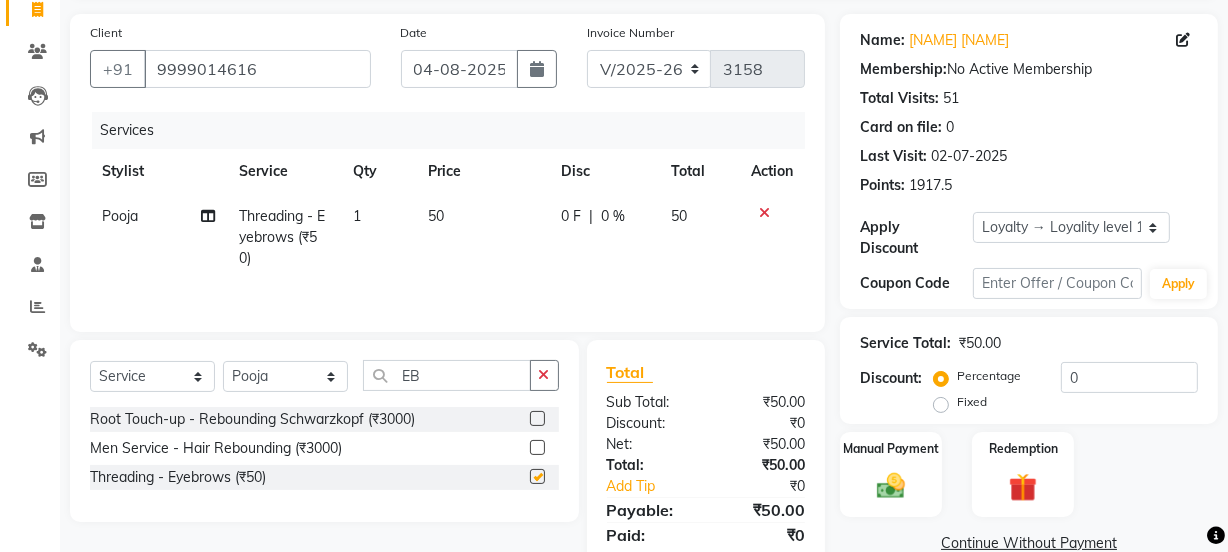 checkbox on "false" 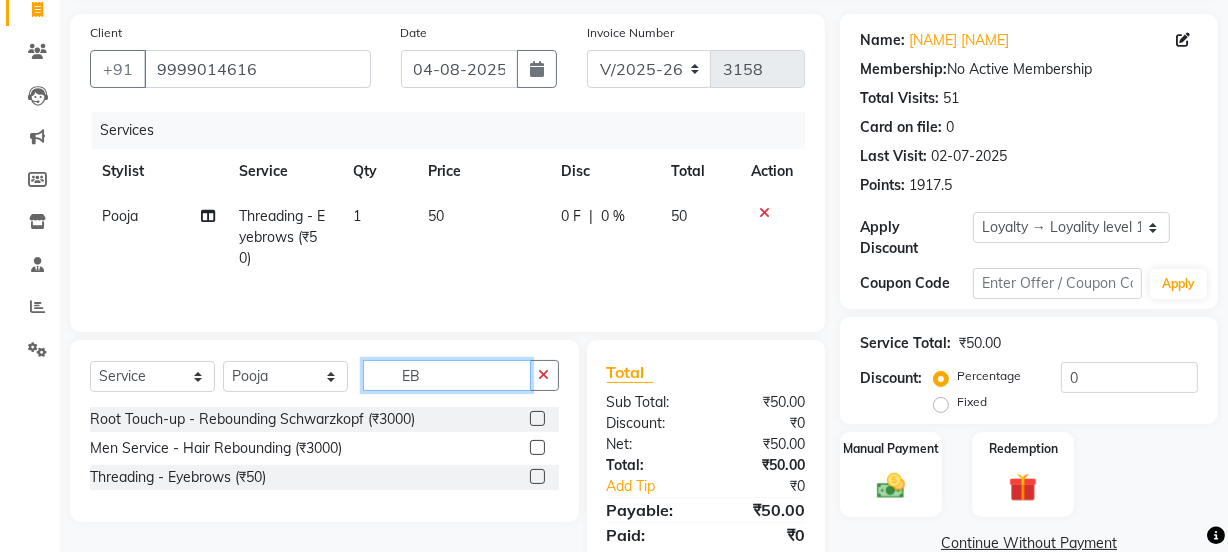click on "EB" 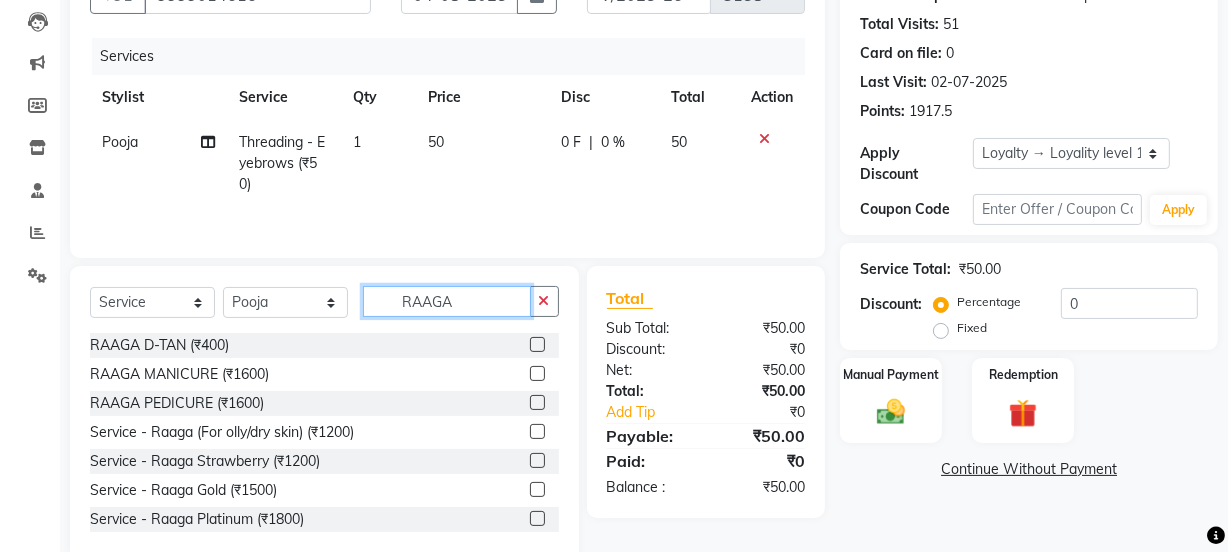 scroll, scrollTop: 250, scrollLeft: 0, axis: vertical 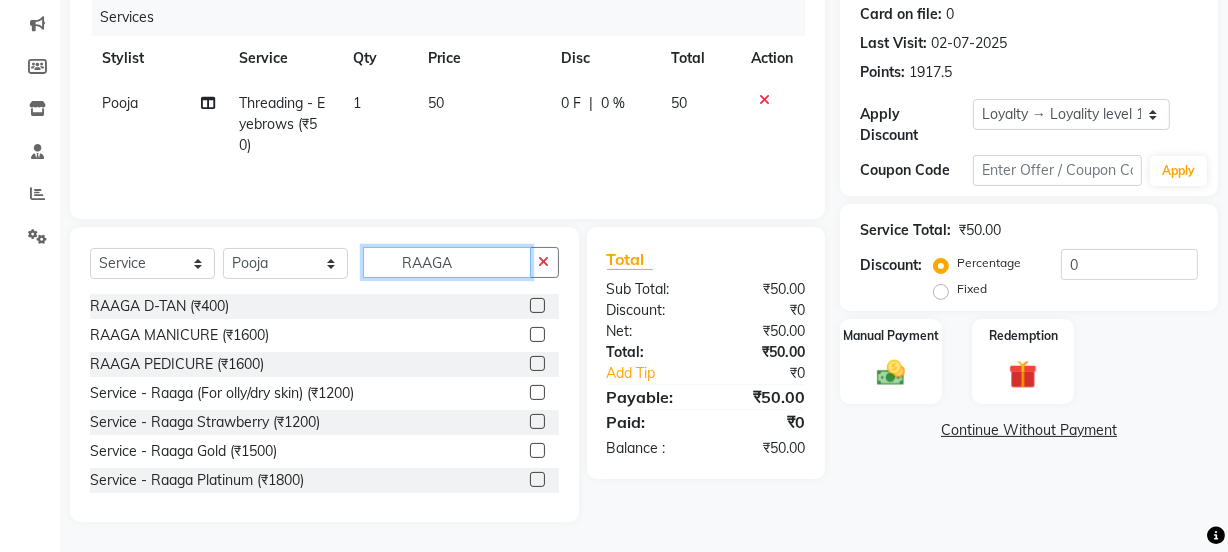 type on "RAAGA" 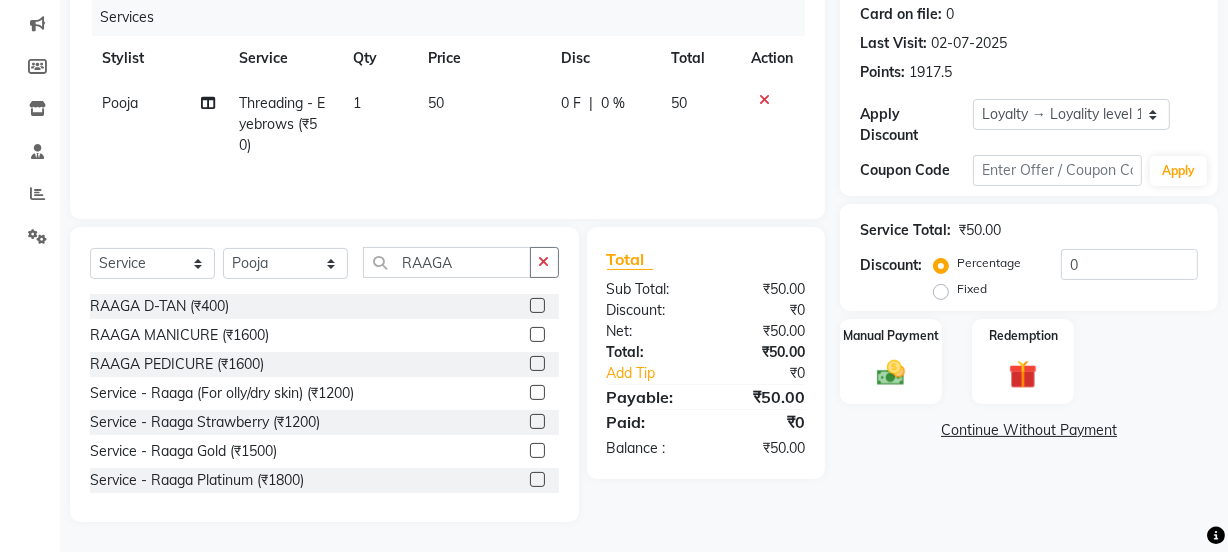 click 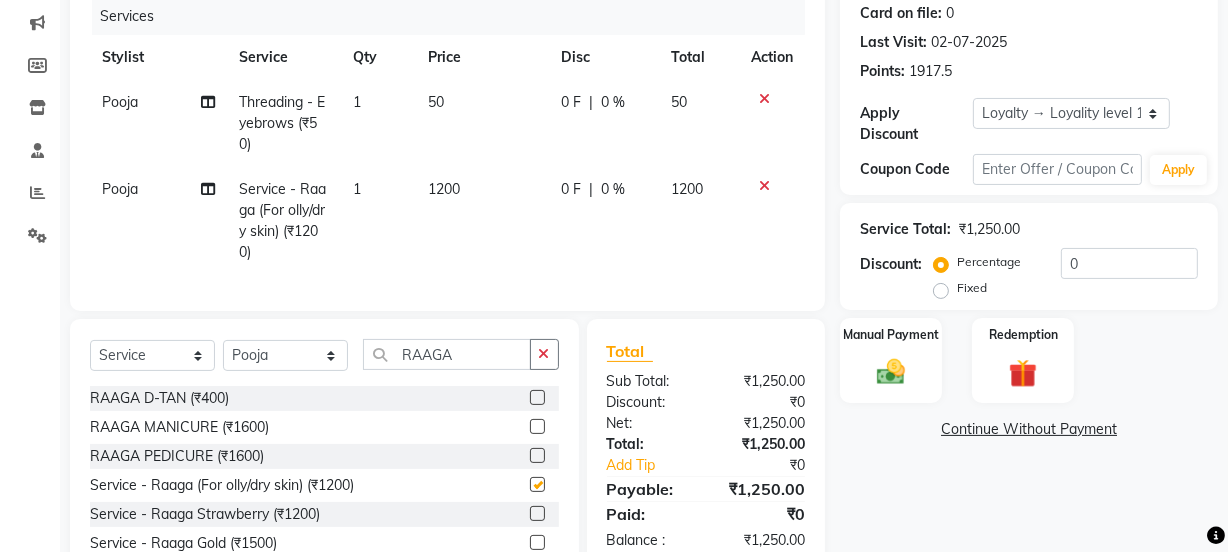 checkbox on "false" 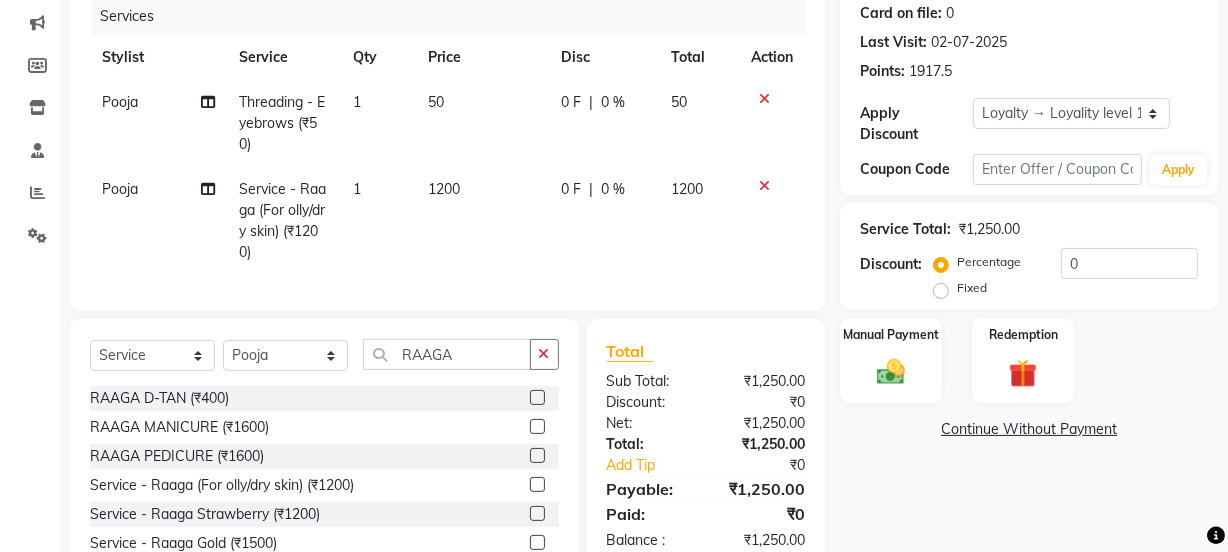 click on "1200" 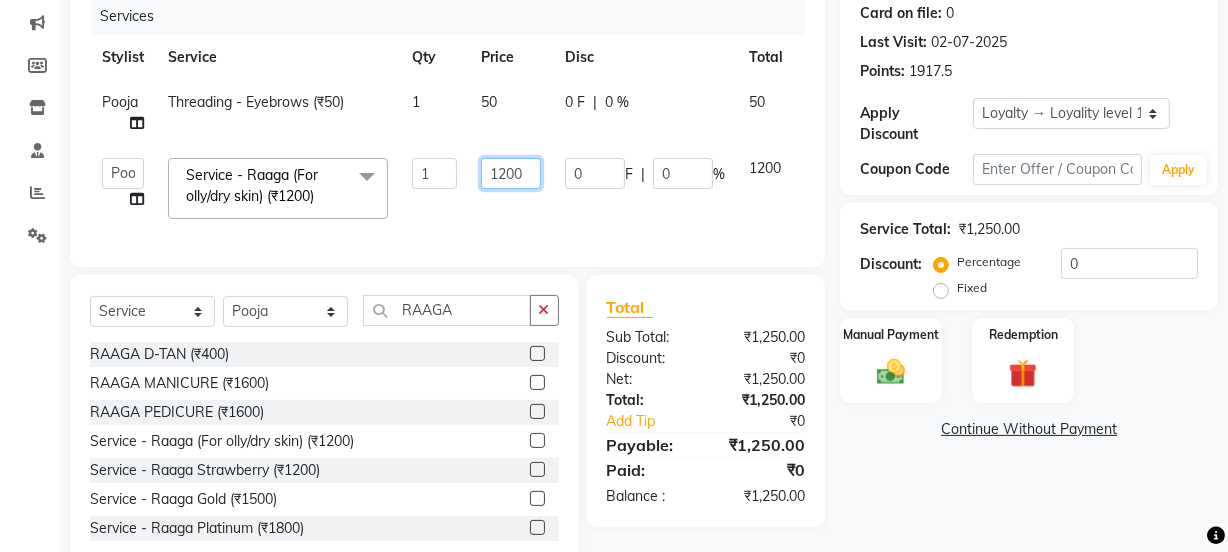 click on "1200" 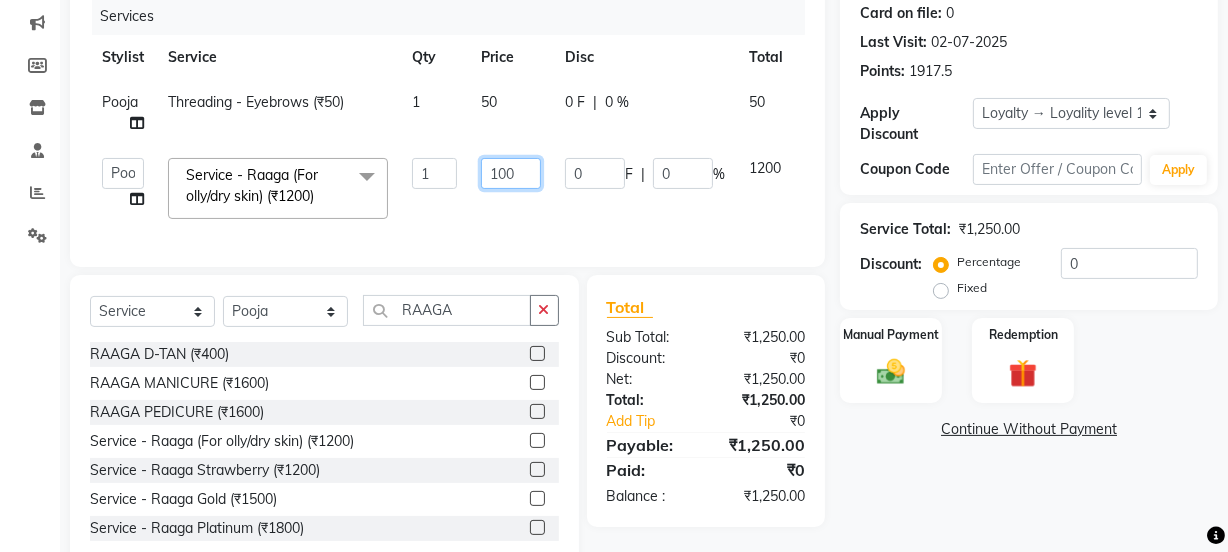 type on "1500" 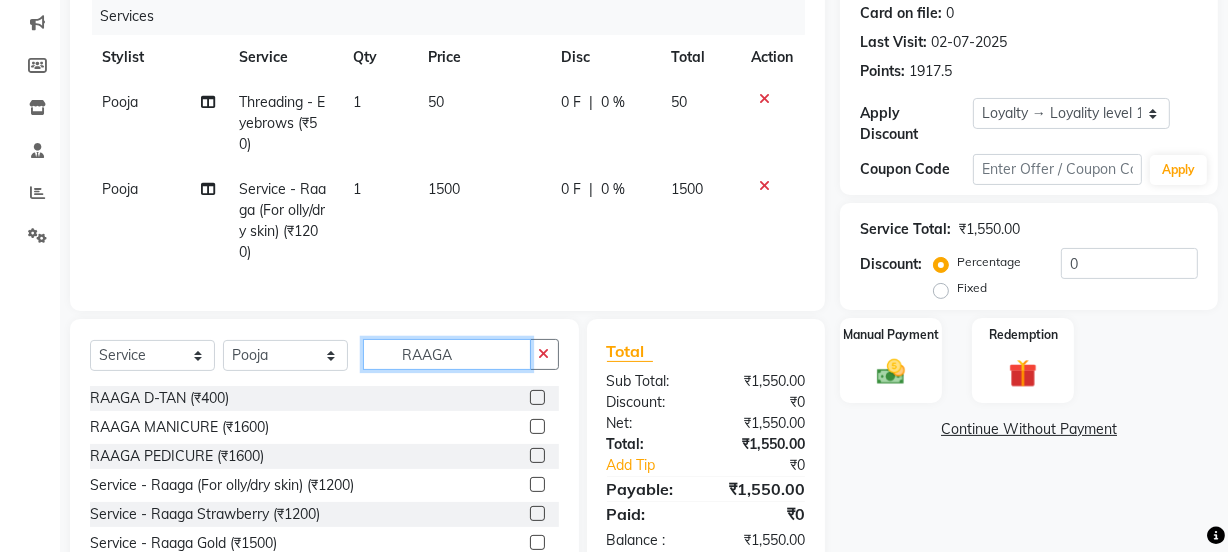 click on "Client +91 [PHONE] Date [DATE] Invoice Number V/2025 V/2025-26 3158 Services Stylist Service Qty Price Disc Total Action Pooja Threading  - Eyebrows (₹50) 1 50 0 F | 0 % 50 Pooja Service - Raaga (For olly/dry skin) (₹1200) 1 1500 0 F | 0 % 1500 Select  Service  Product  Membership  Package Voucher Prepaid Gift Card  Select Stylist Jyoti kaif Manager Pooja Prachi Raman Raman 2 Reception RIHAN Sameer Shivam simo SUNNY yogita RAAGA RAAGA D-TAN (₹400)  RAAGA MANICURE (₹1600)  RAAGA PEDICURE (₹1600)  Service - Raaga (For olly/dry skin) (₹1200)  Service - Raaga Strawberry (₹1200)  Service - Raaga Gold (₹1500)  Service - Raaga Platinum (₹1800)  Service - Raaga Anti-Aging (₹1800)  Root Touch-up - Raaga (₹1000)  Men Service - Hair Colouroreal/Raaga/Bed Head) (₹500)  RAAGA GLOBAL (₹1)  RAAGA FACIAL (₹1)  RAAGA ROOT TOUCH UP (₹1)  RAAGA (₹1)  RAAGA FACIAL [G] (₹1)  Total Sub Total: ₹1,550.00 Discount: ₹0 Net: ₹1,550.00 Total: ₹1,550.00 Add Tip ₹0 Payable: ₹1,550.00  :" 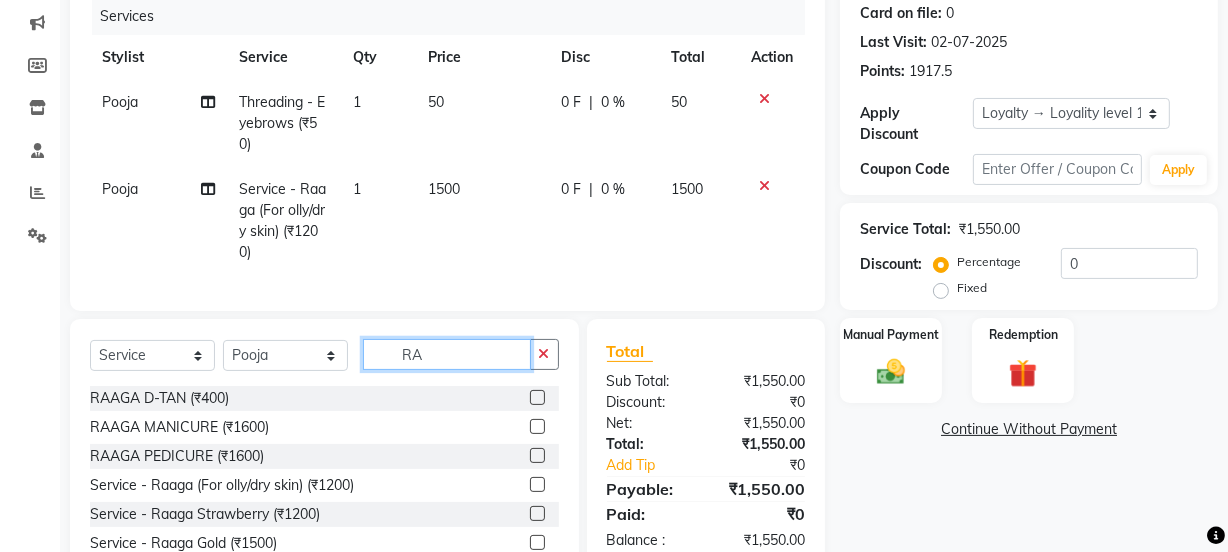 type on "R" 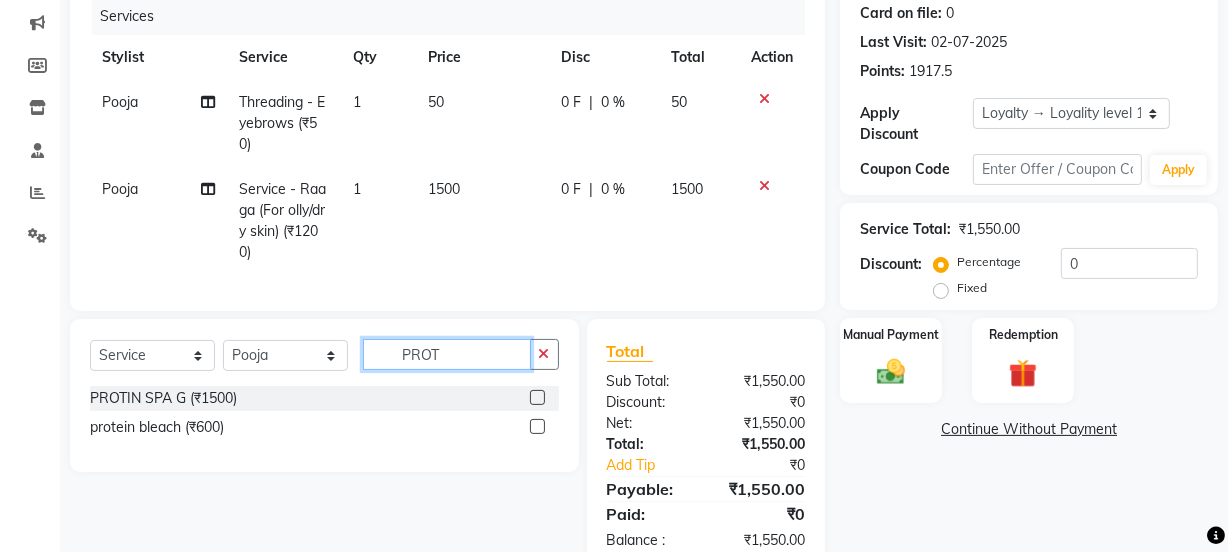 type on "PROT" 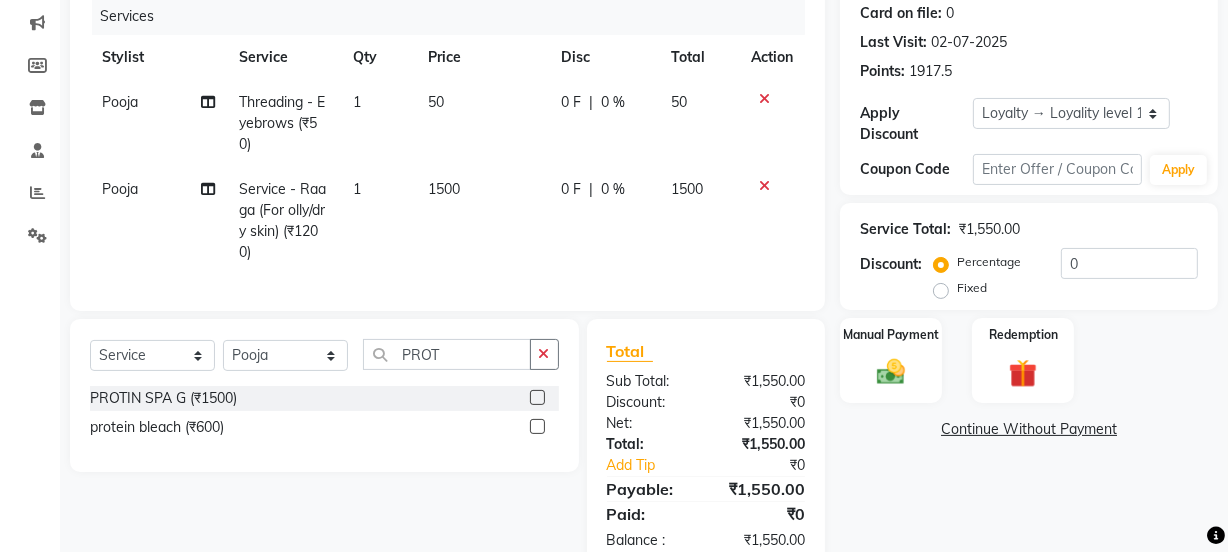 click 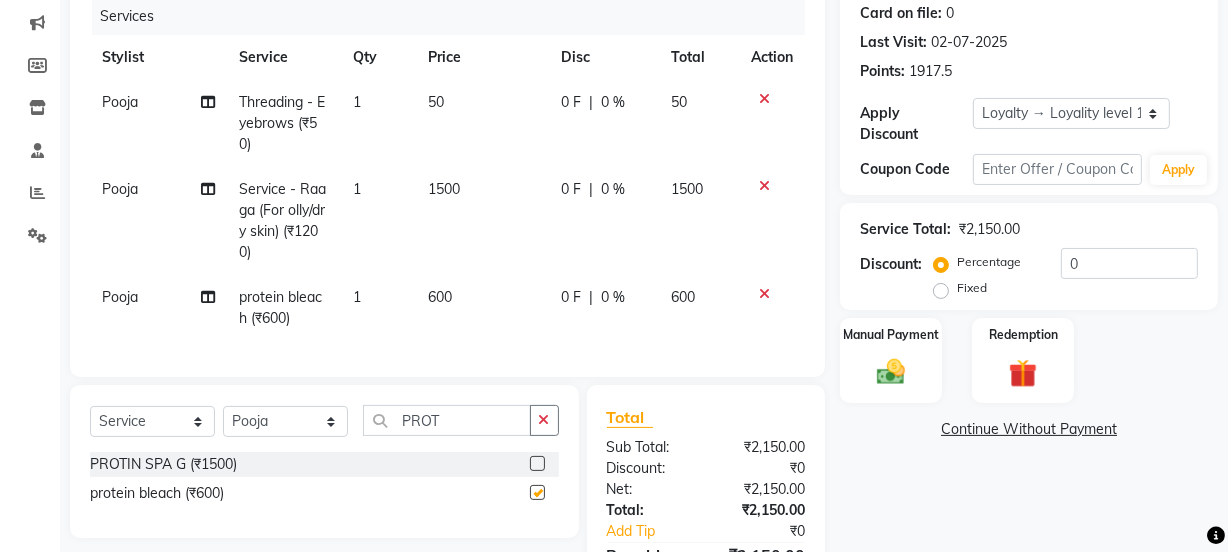 checkbox on "false" 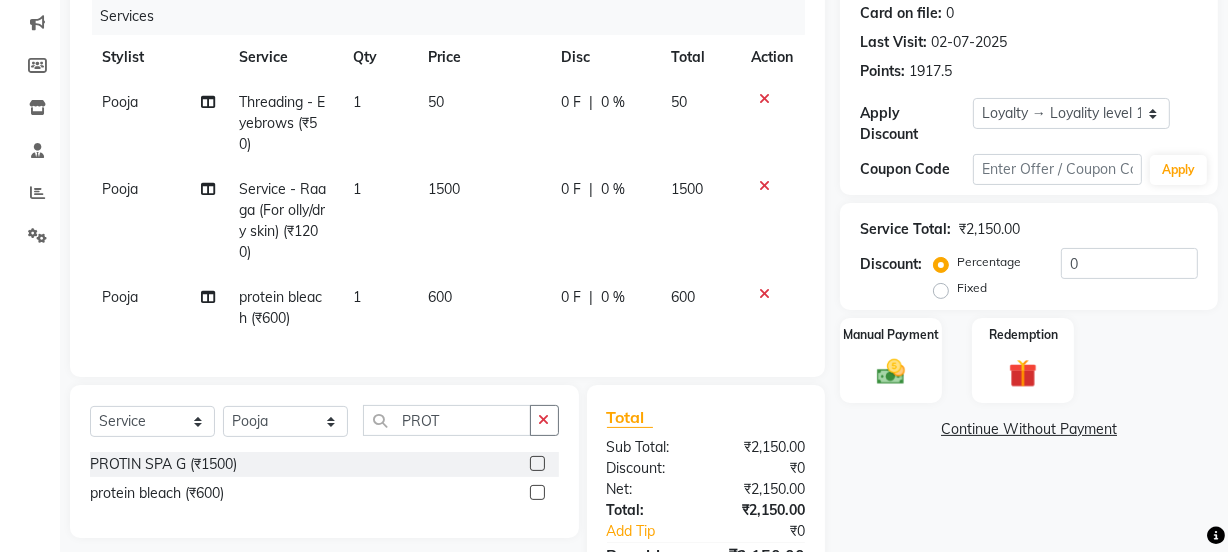 click on "600" 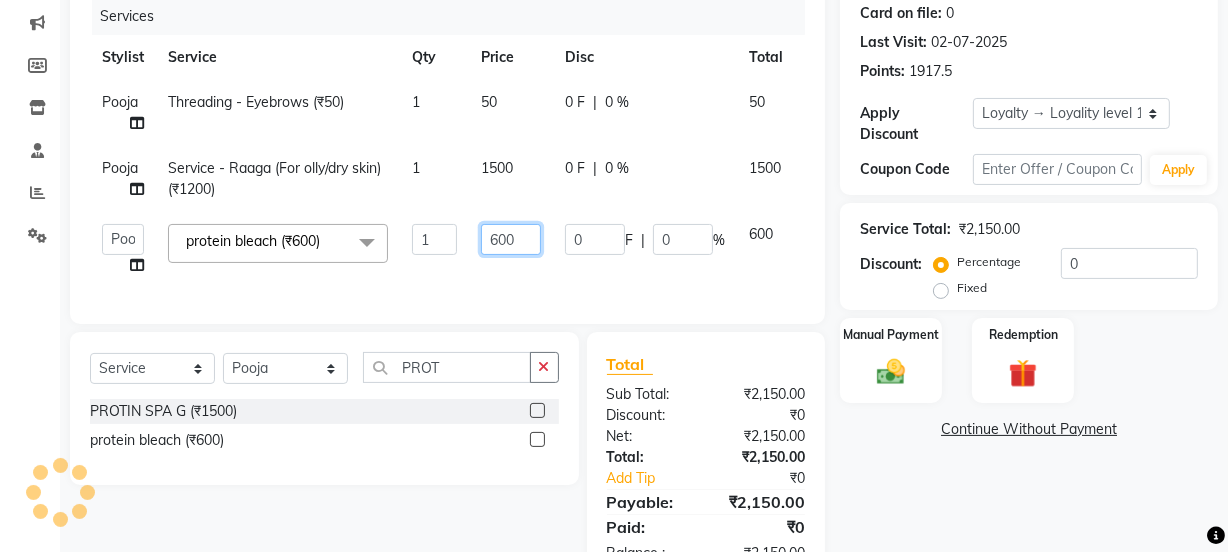 click on "600" 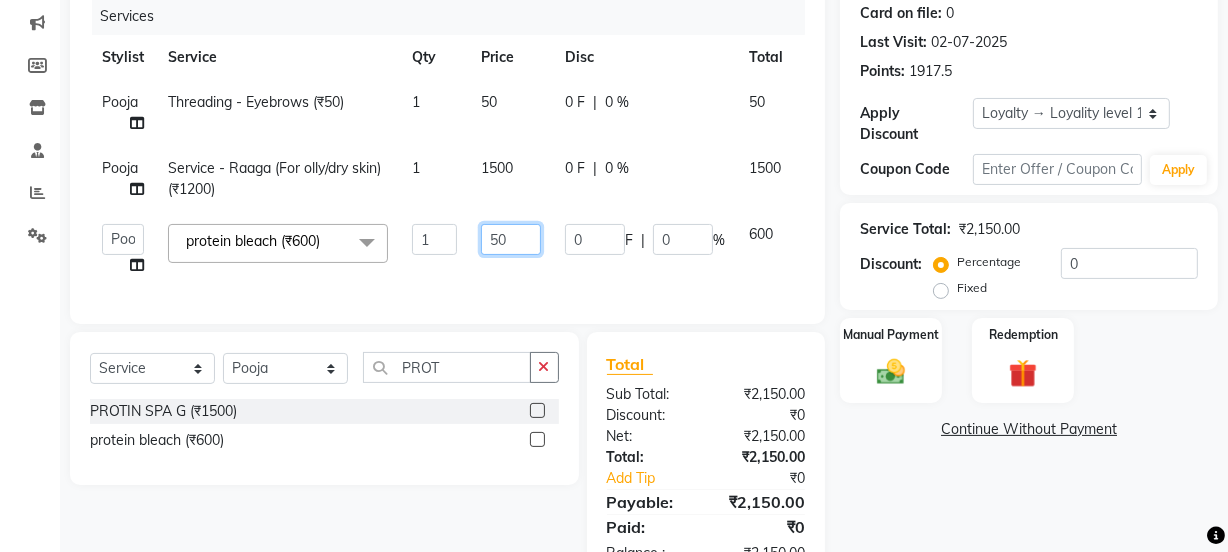 type on "500" 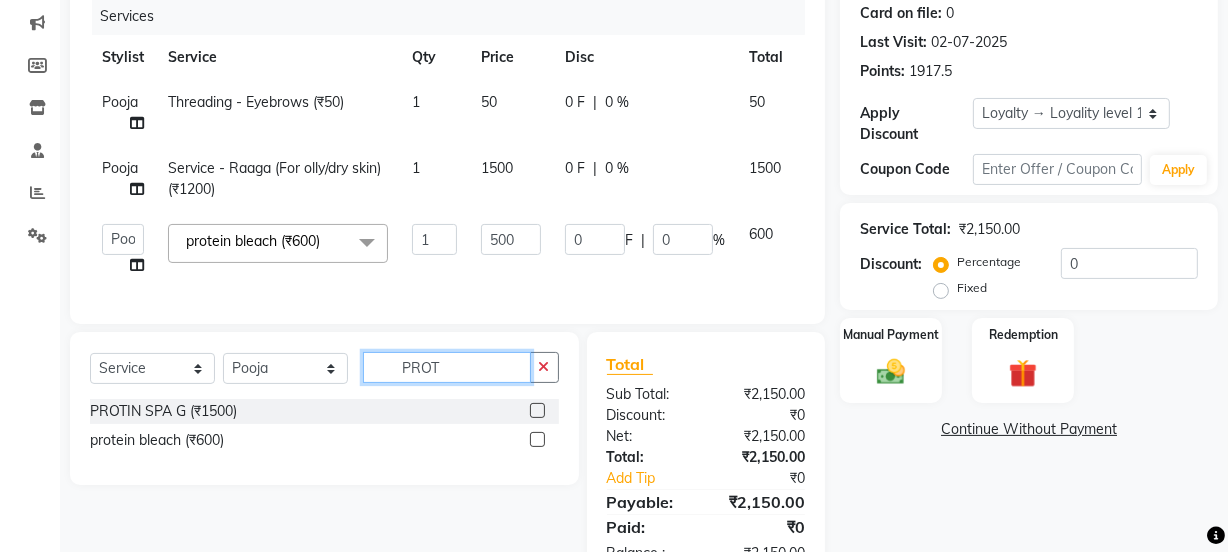 click on "Client +91 [PHONE] Date [DATE] Invoice Number V/2025 V/2025-26 3158 Services Stylist Service Qty Price Disc Total Action Pooja Threading  - Eyebrows (₹50) 1 50 0 F | 0 % 50 Pooja Service - Raaga (For olly/dry skin) (₹1200) 1 1500 0 F | 0 % 1500  Jyoti   kaif   Manager   Pooja   Prachi   Raman   Raman 2   Reception   RIHAN   Sameer   Shivam   simo   SUNNY   yogita  protein bleach (₹600)  x Day light makeup  - Krylon (₹3000) Day light makeup  - Makeup studio (₹4000) Day light makeup  - Air brush (₹5000) Frount trimming (₹200) NANO (₹6000) Schwarzkopf root touch (₹1200) Full Arms Bleach (₹500) Bubble gum pedicure (₹1200) Wella bleach (₹700) FACE SCRUB (₹200) EYELESH (₹500) KANPEKI (₹3000) TANINO BOTOX (₹7000) BUBBLE GUM MANICURE (₹1500) TMT MASK (₹8001) MOROCCO SEREM (₹1800) LOREAL GLOBLE COLOUR (₹3000) BACK RICA WAX (₹600) NAIL CUT (₹100) PROTIN SPA G (₹1500) FOOT MASSAGE (₹300) STOMACH WAX (₹200) BACK TRIMMING (₹150) TWACHA FACIAL (₹1500) 1 500 0 F" 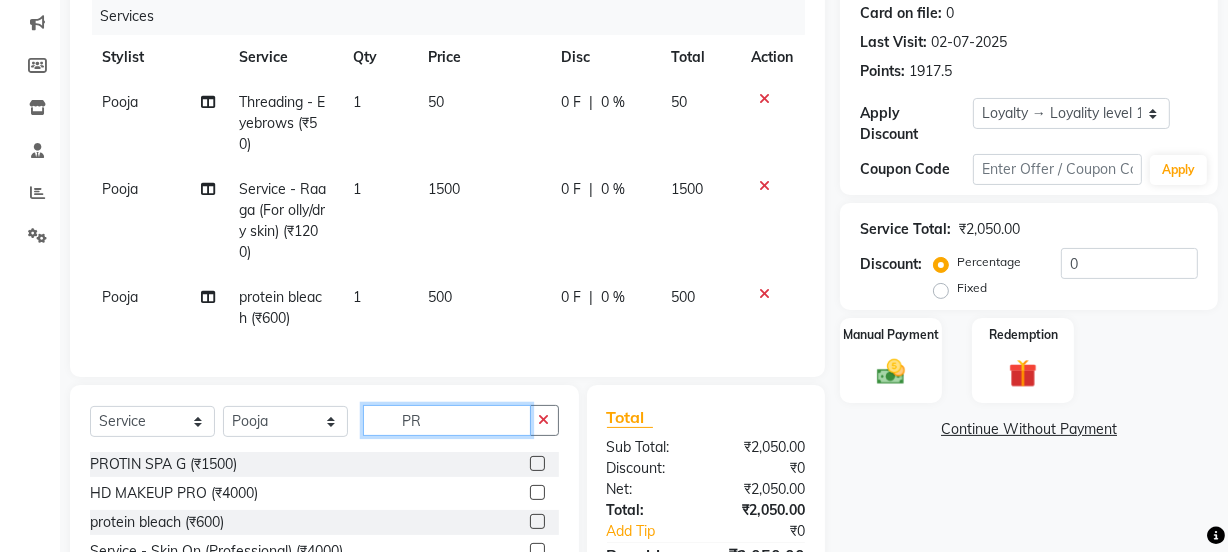 type on "P" 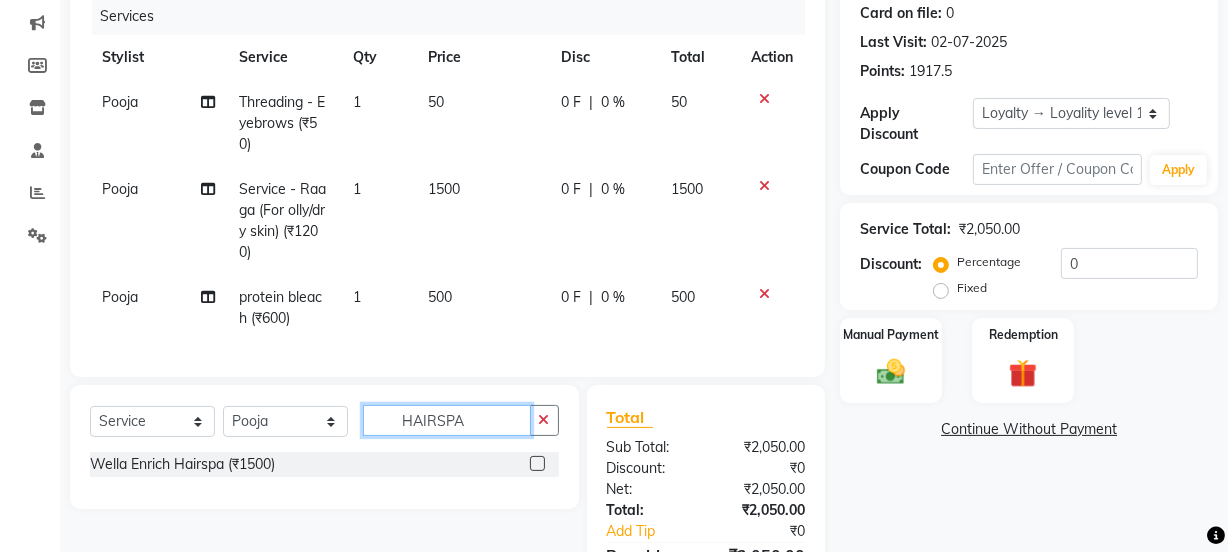 type on "HAIRSPA" 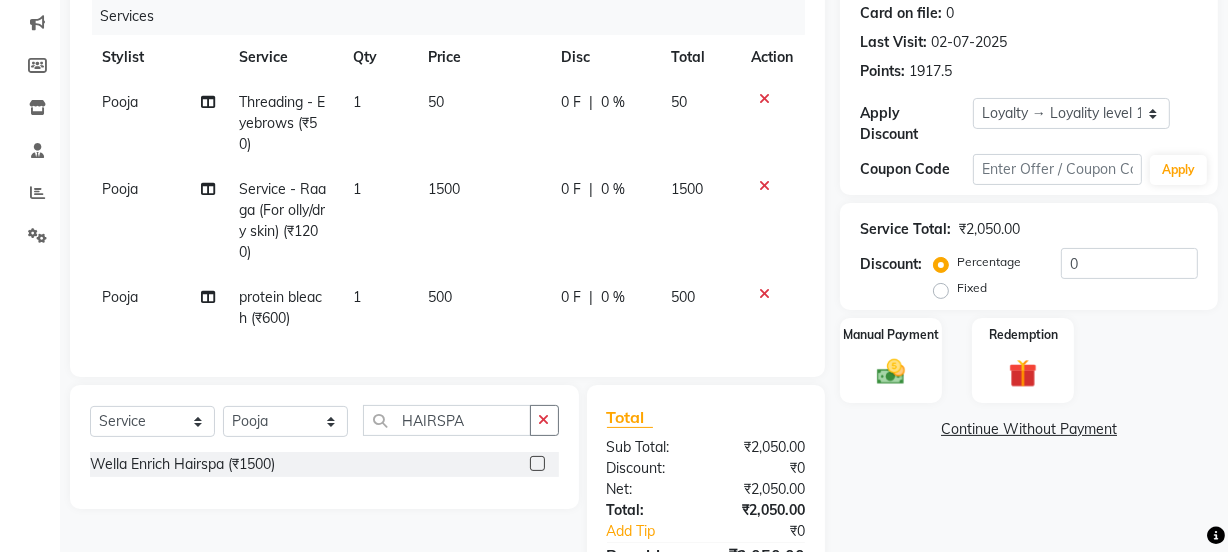 click 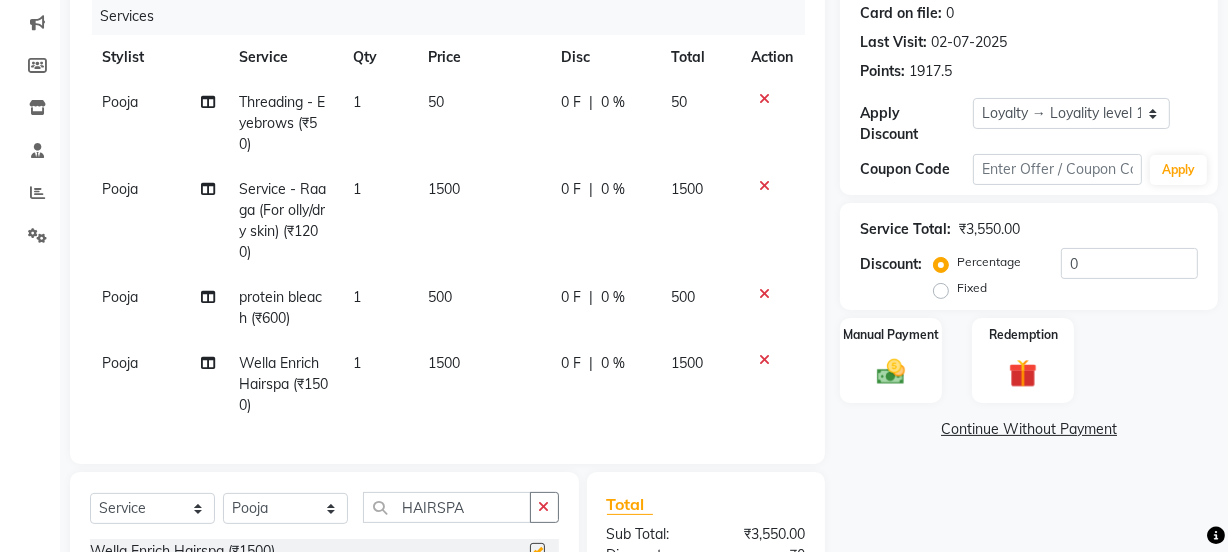 checkbox on "false" 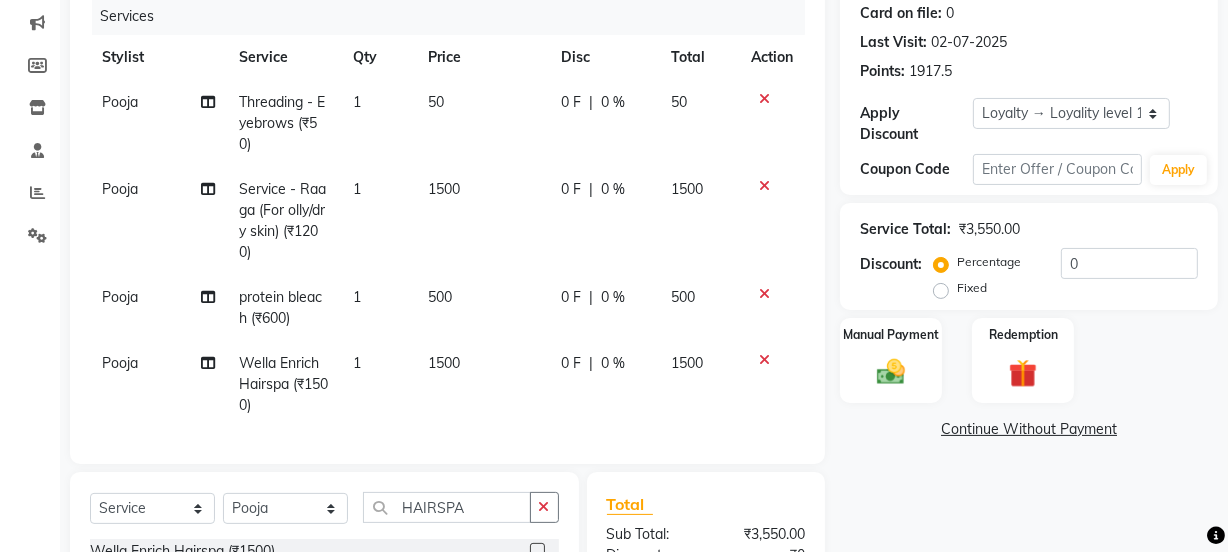 click 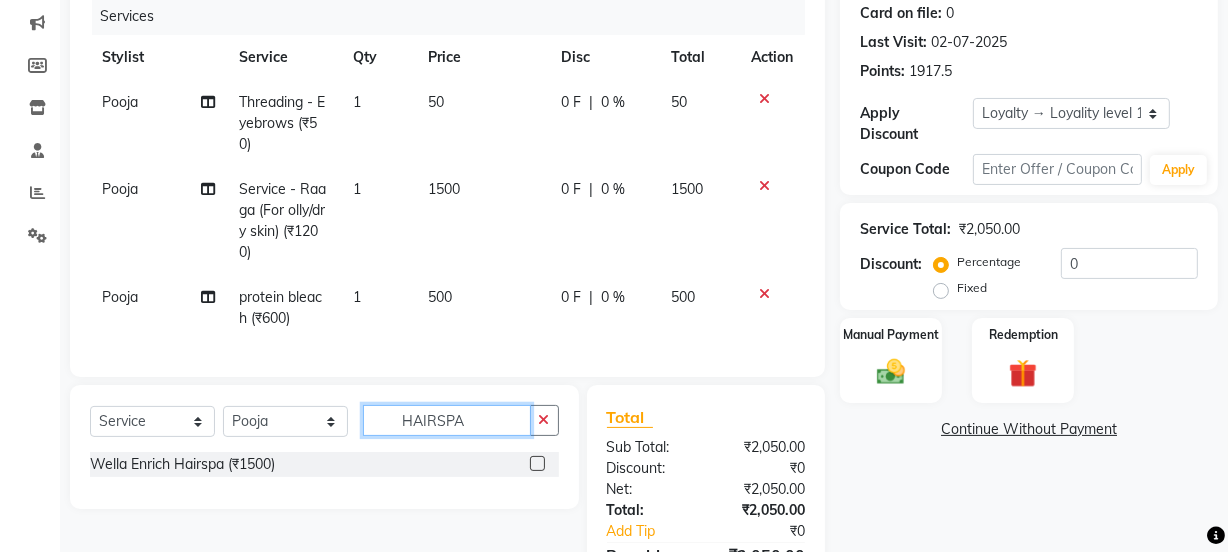 click on "HAIRSPA" 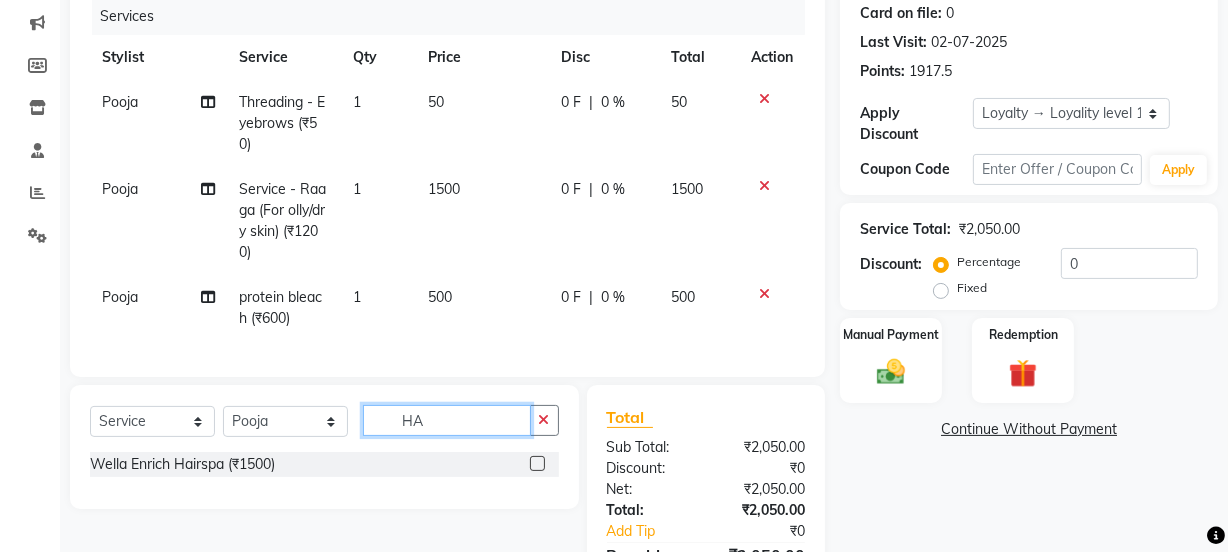 type on "H" 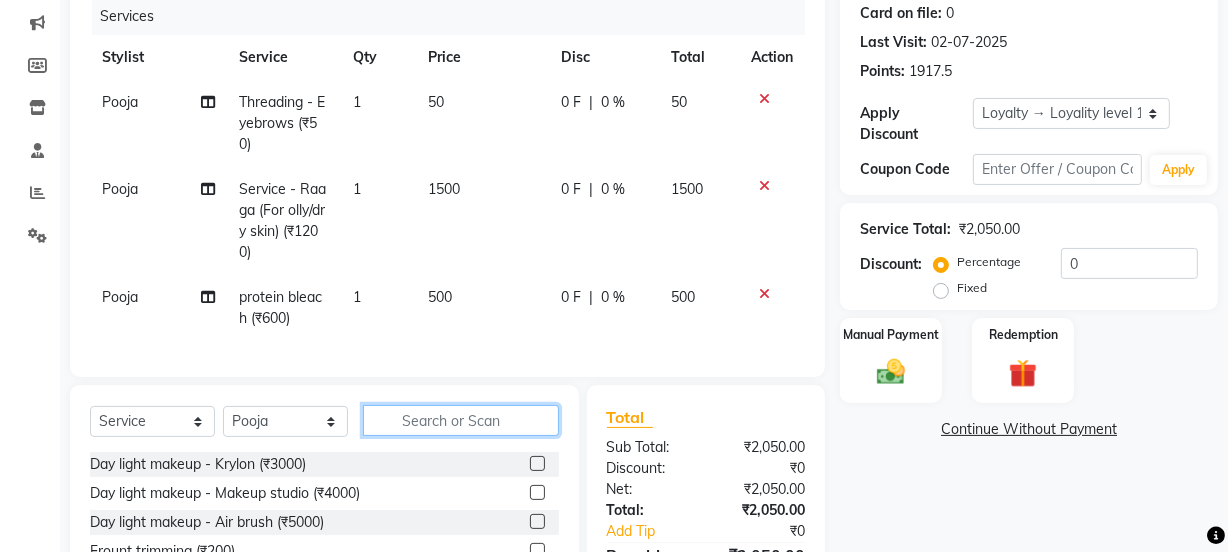 type 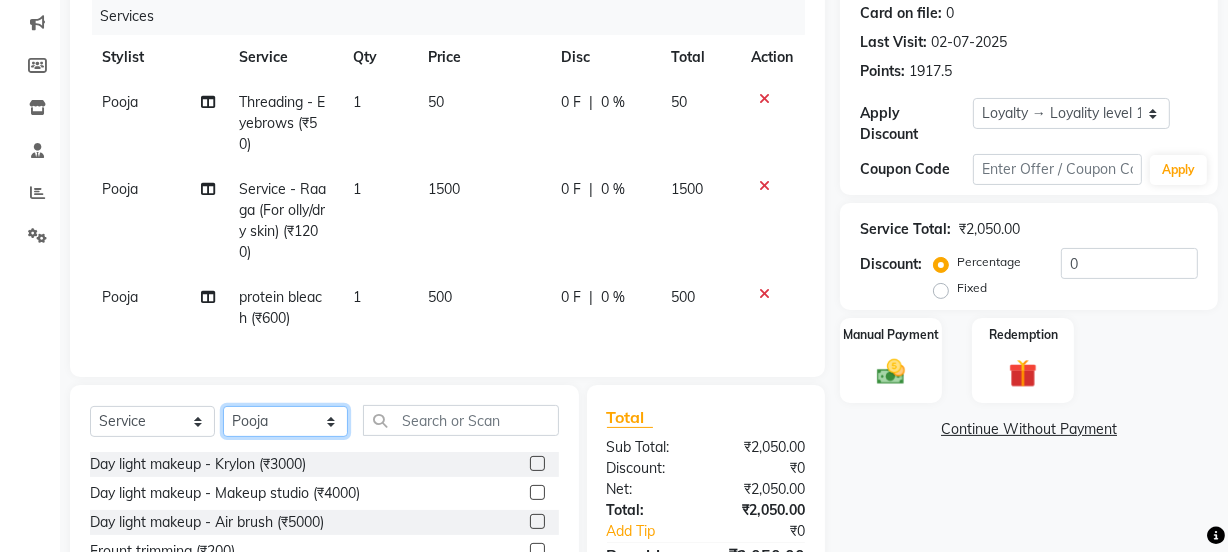 click on "Select Stylist Jyoti kaif Manager Pooja Prachi Raman Raman 2 Reception RIHAN Sameer Shivam simo SUNNY yogita" 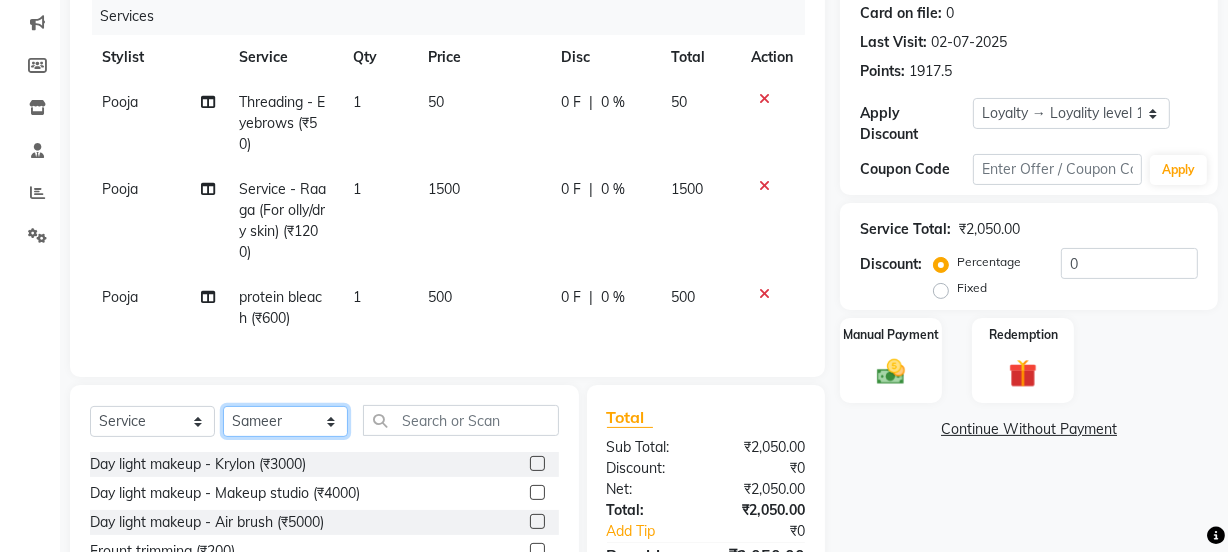click on "Select Stylist Jyoti kaif Manager Pooja Prachi Raman Raman 2 Reception RIHAN Sameer Shivam simo SUNNY yogita" 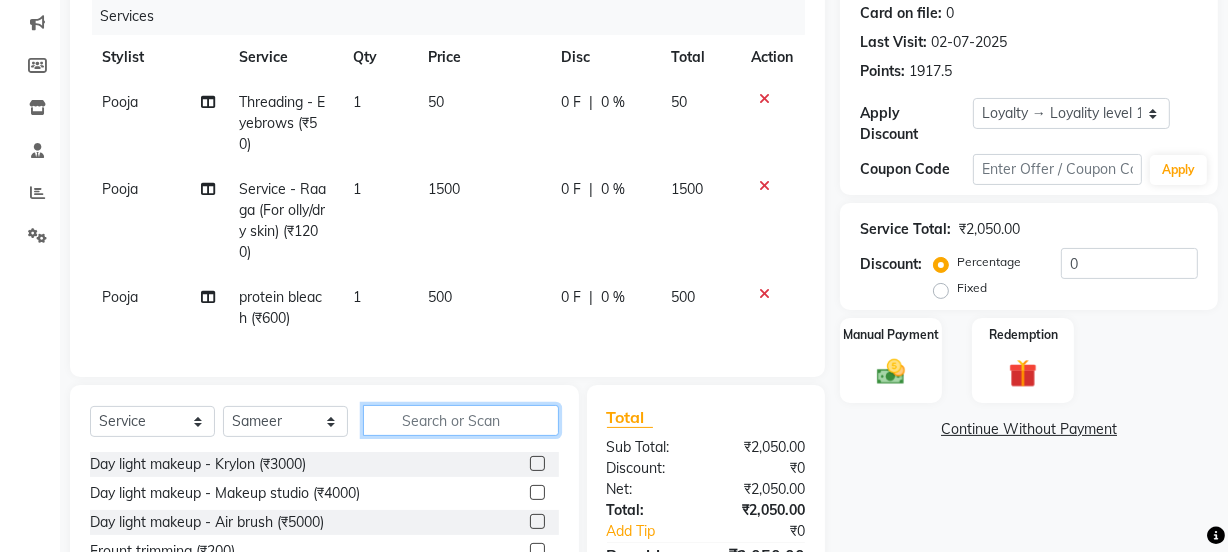 click 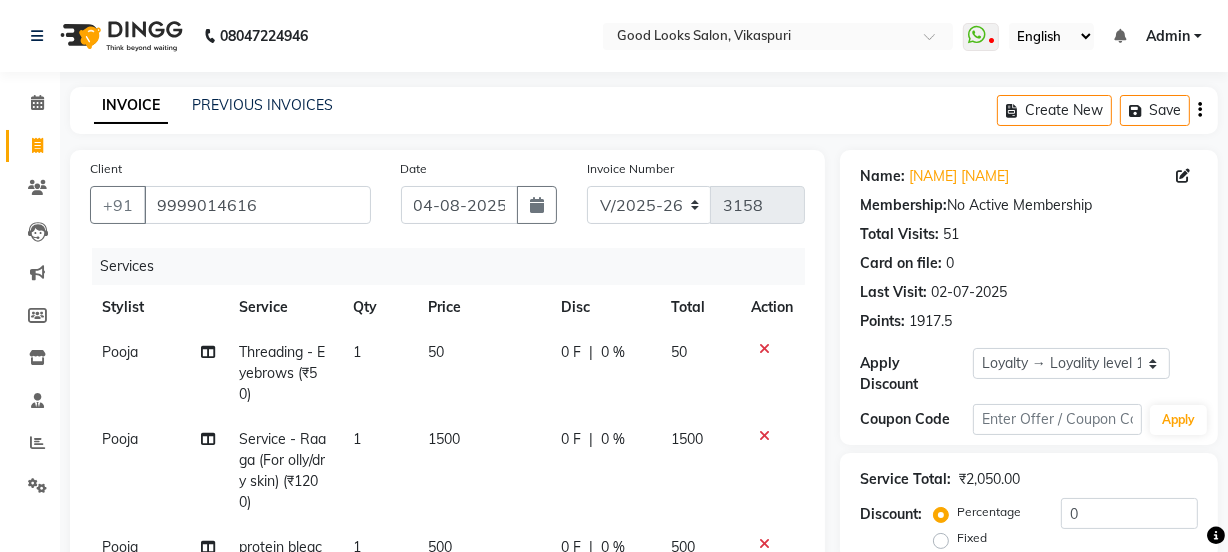 scroll, scrollTop: 422, scrollLeft: 0, axis: vertical 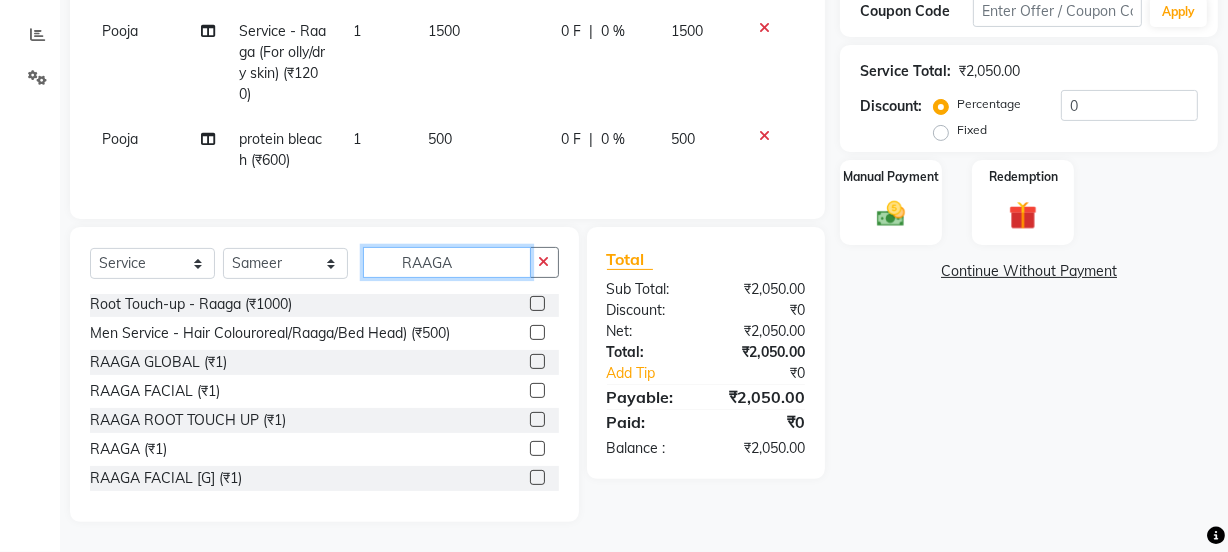 type on "RAAGA" 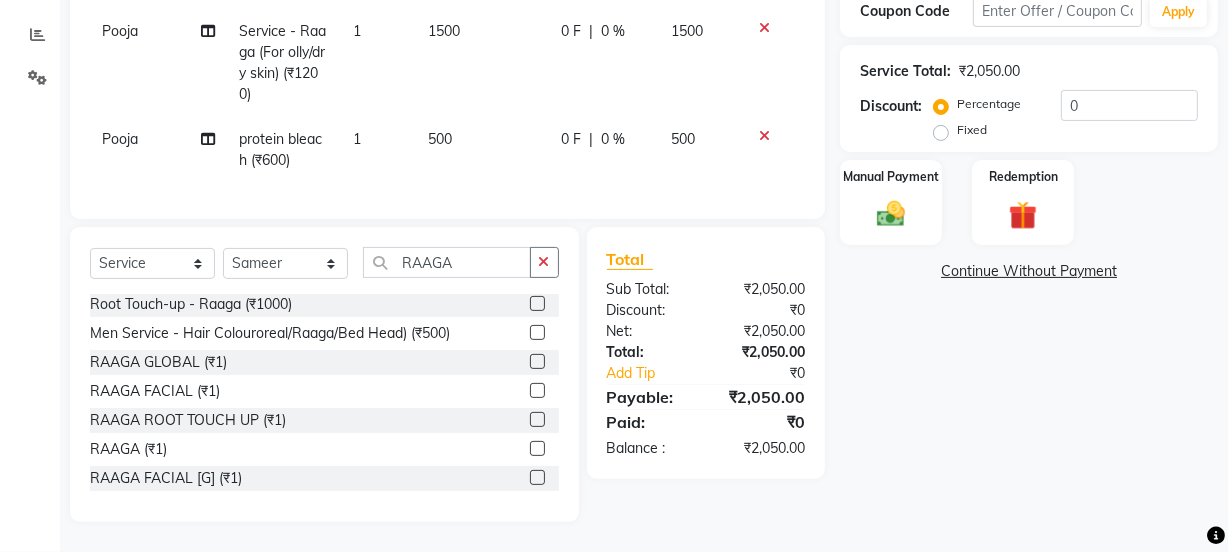 click 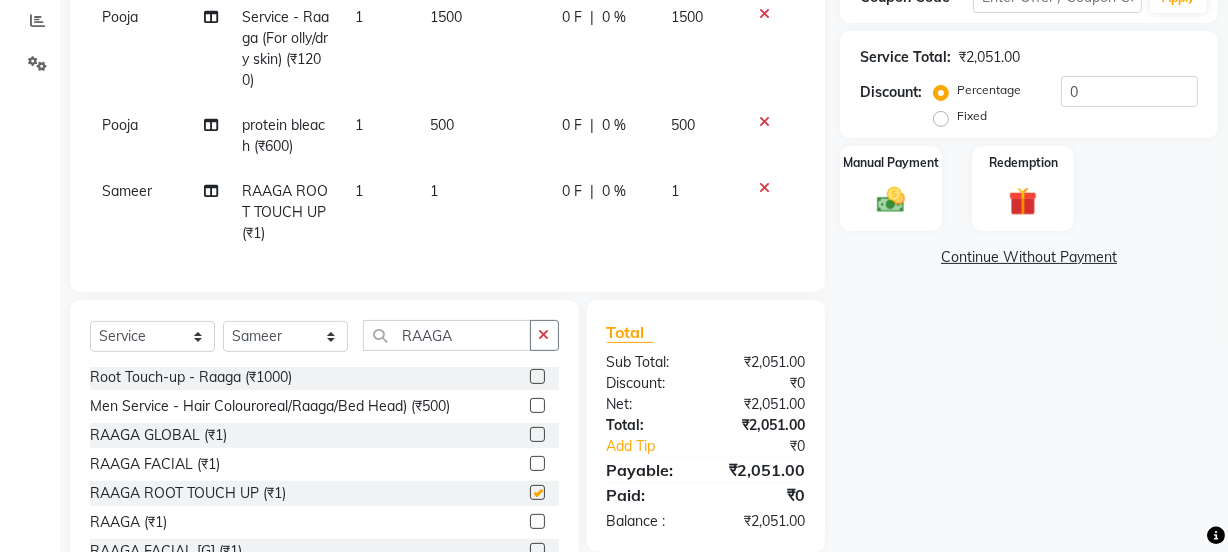 checkbox on "false" 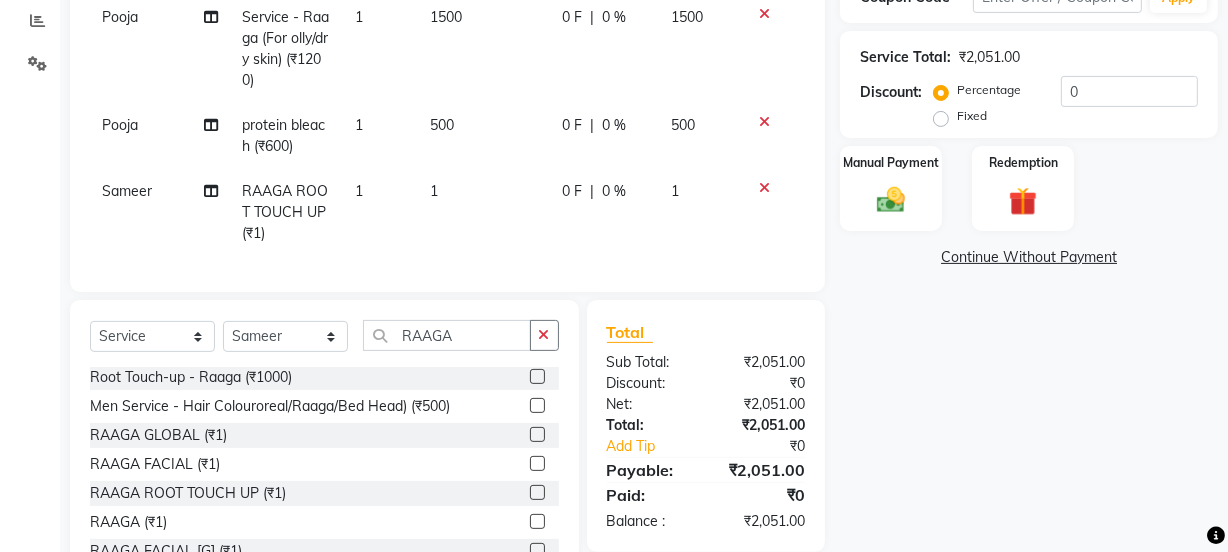 click on "1" 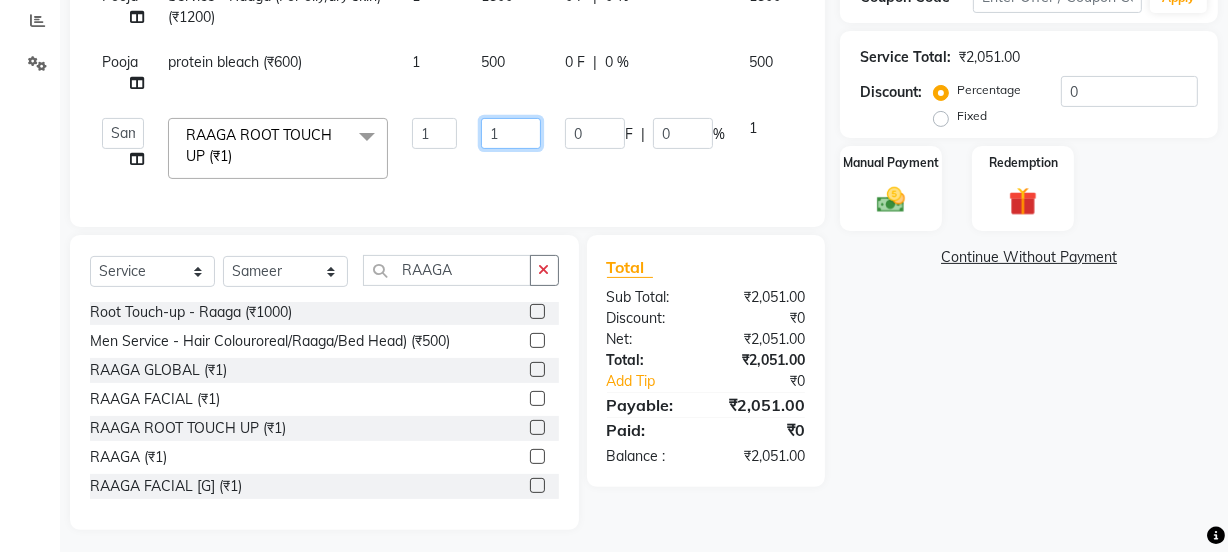 click on "1" 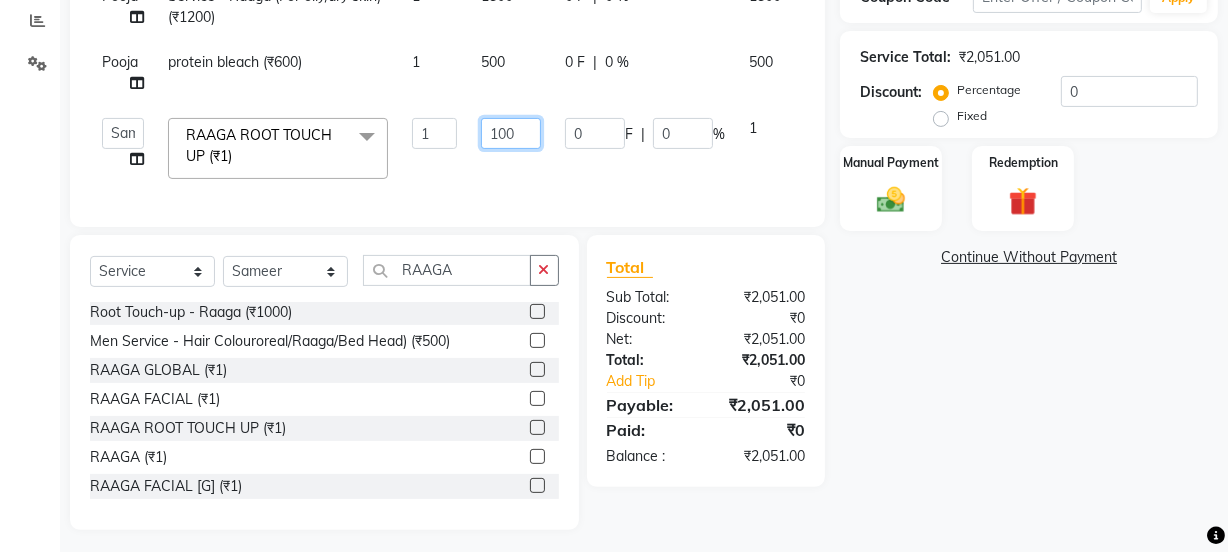 type on "1000" 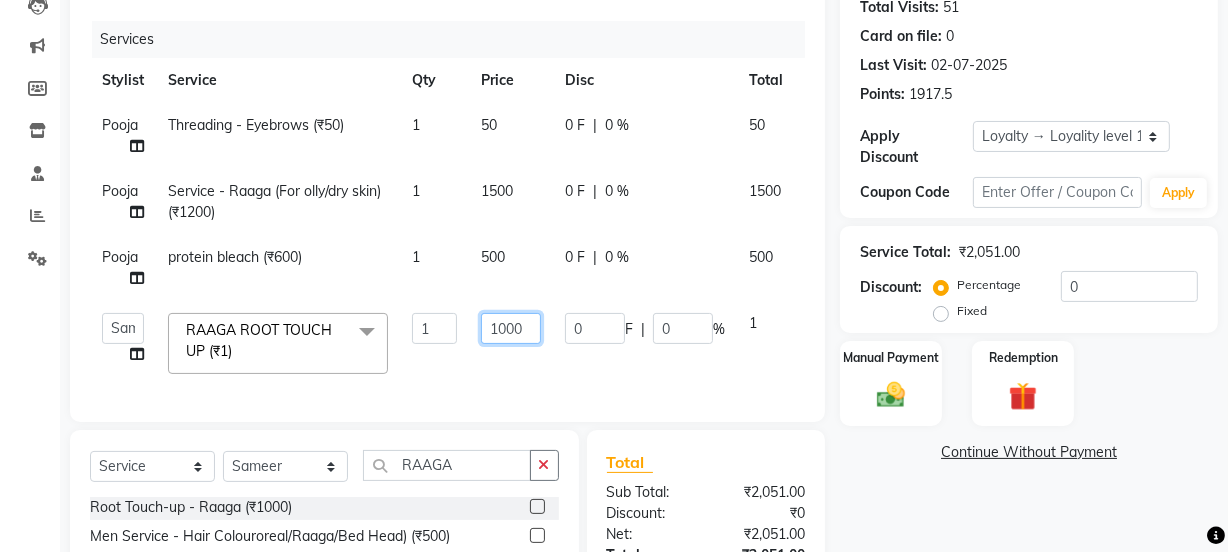 scroll, scrollTop: 272, scrollLeft: 0, axis: vertical 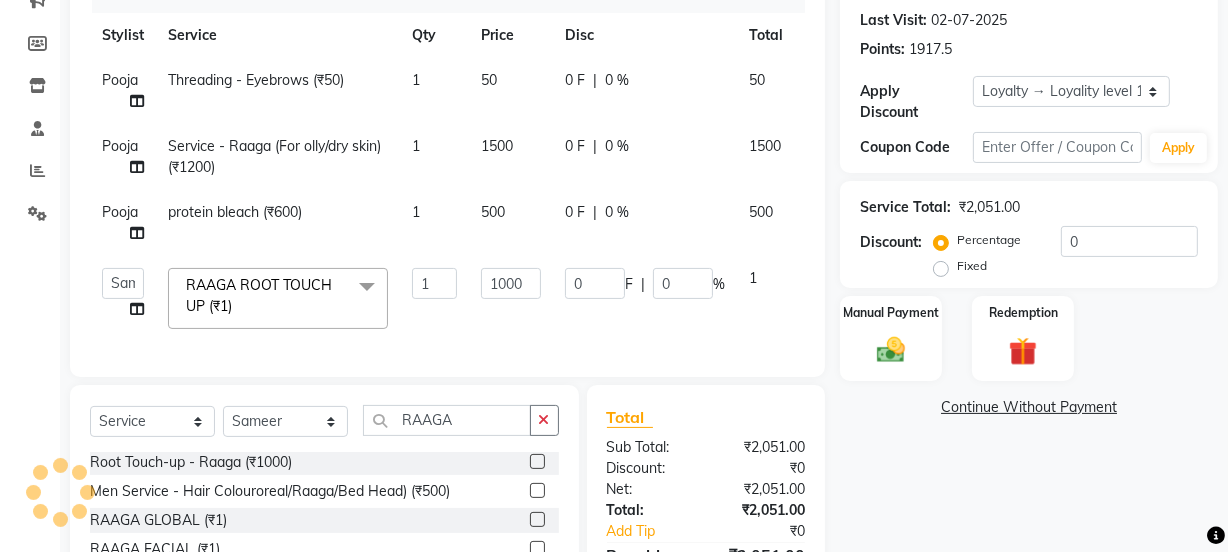 click on "Pooja" 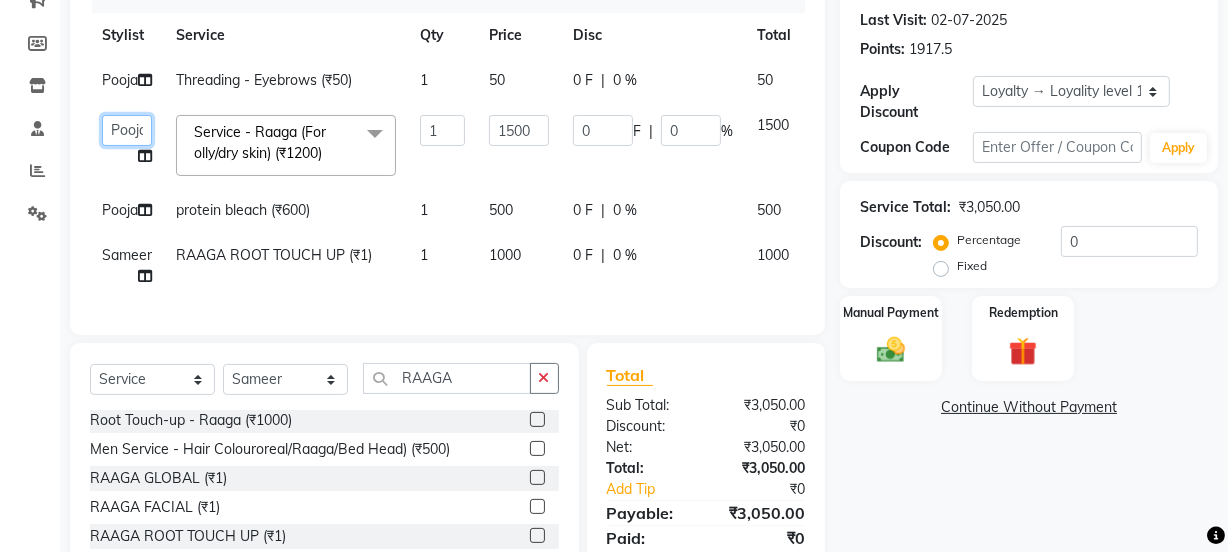 click on "Jyoti   kaif   Manager   Pooja   Prachi   Raman   Raman 2   Reception   RIHAN   Sameer   Shivam   simo   SUNNY   yogita" 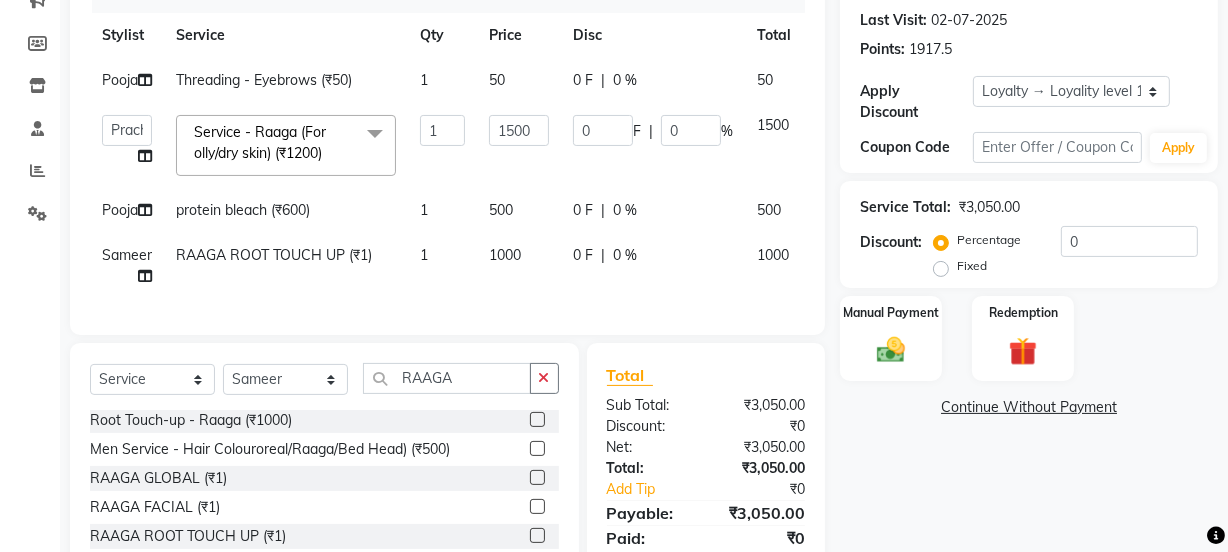 select on "70835" 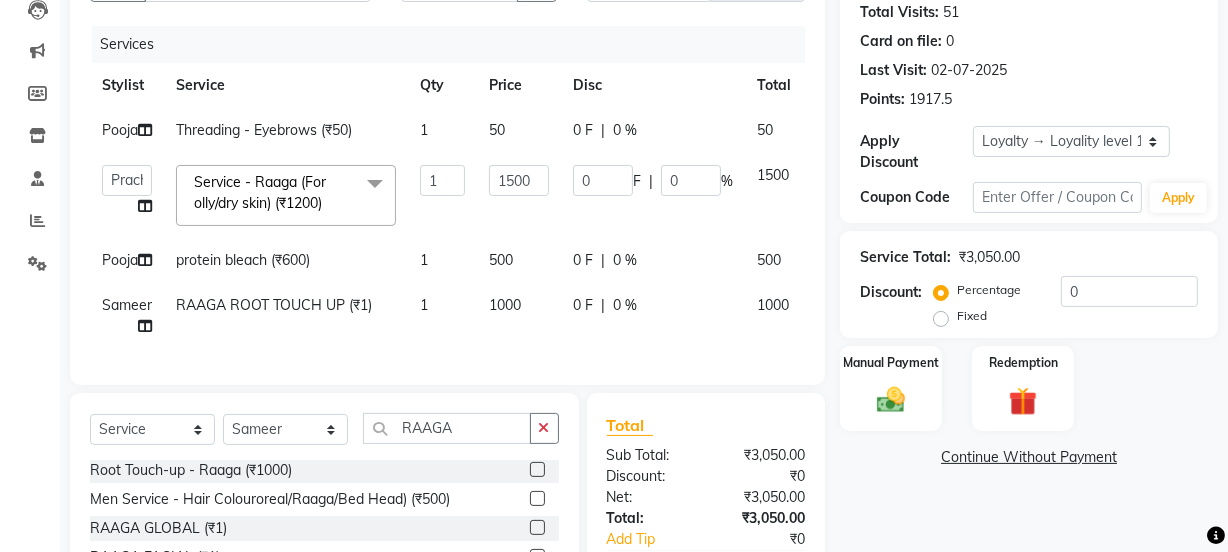 scroll, scrollTop: 272, scrollLeft: 0, axis: vertical 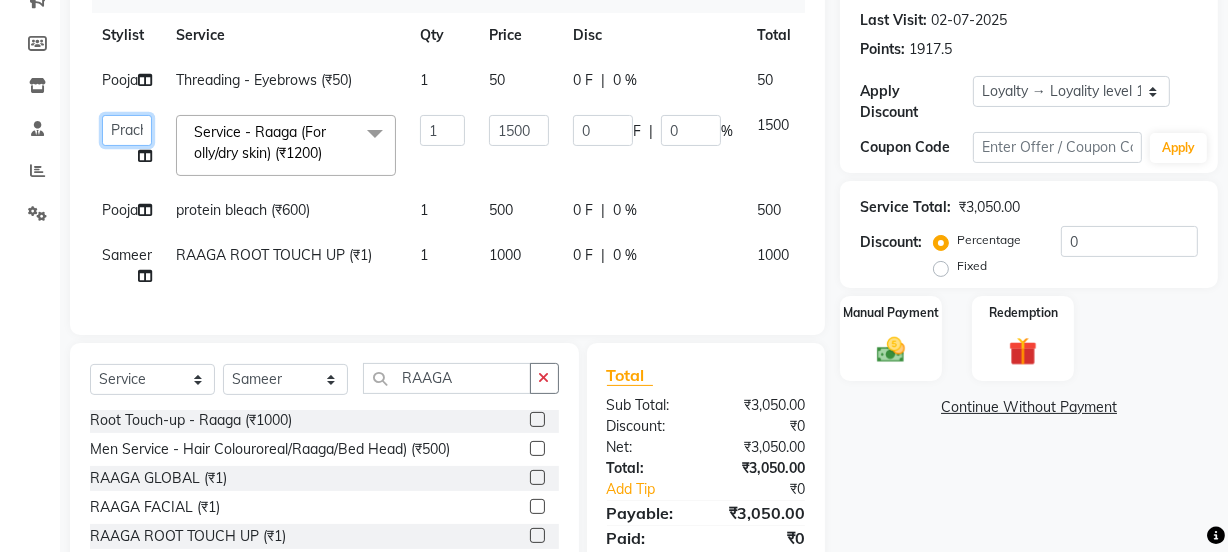 click on "Jyoti   kaif   Manager   Pooja   Prachi   Raman   Raman 2   Reception   RIHAN   Sameer   Shivam   simo   SUNNY   yogita" 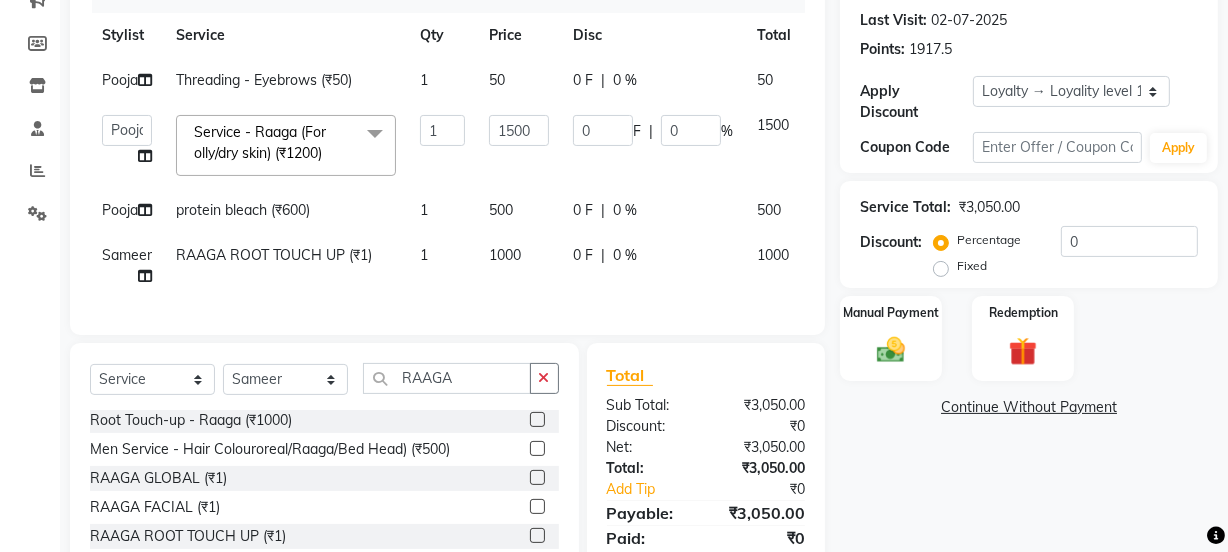 select on "43944" 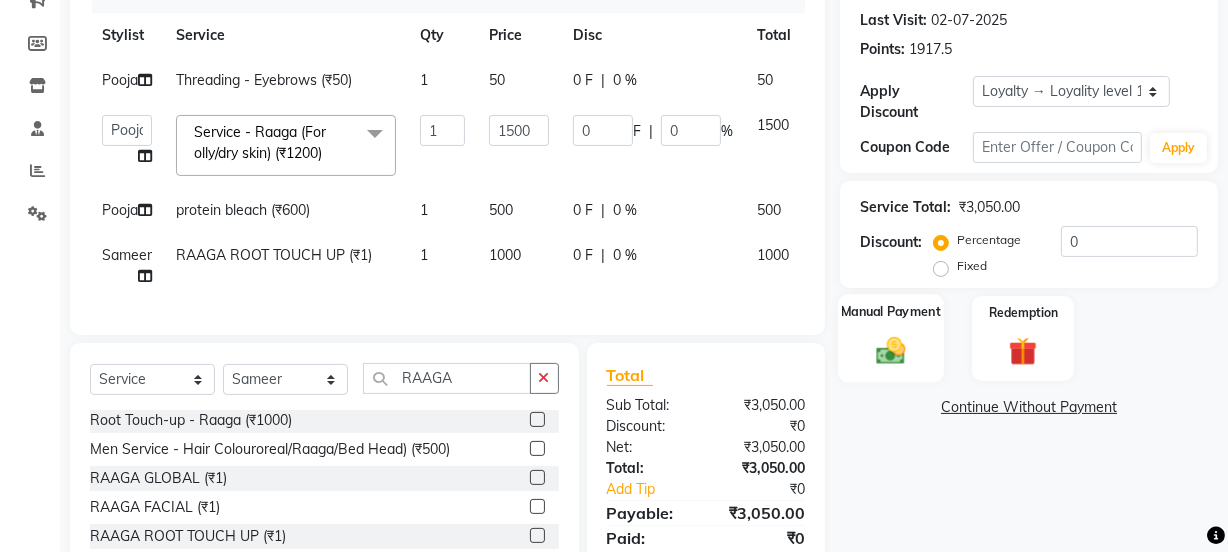 click 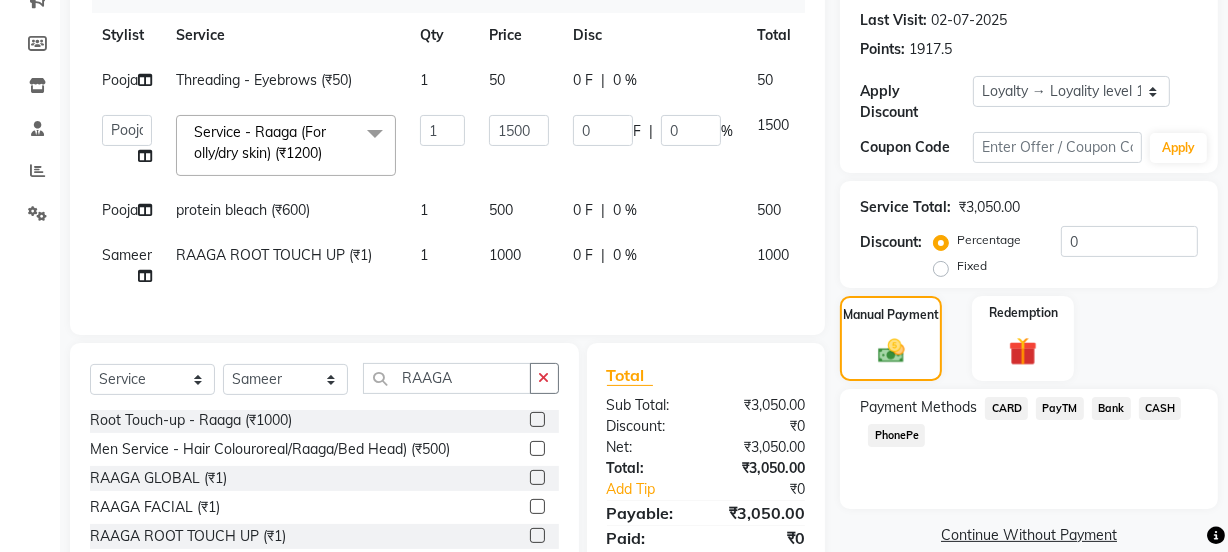 click on "PayTM" 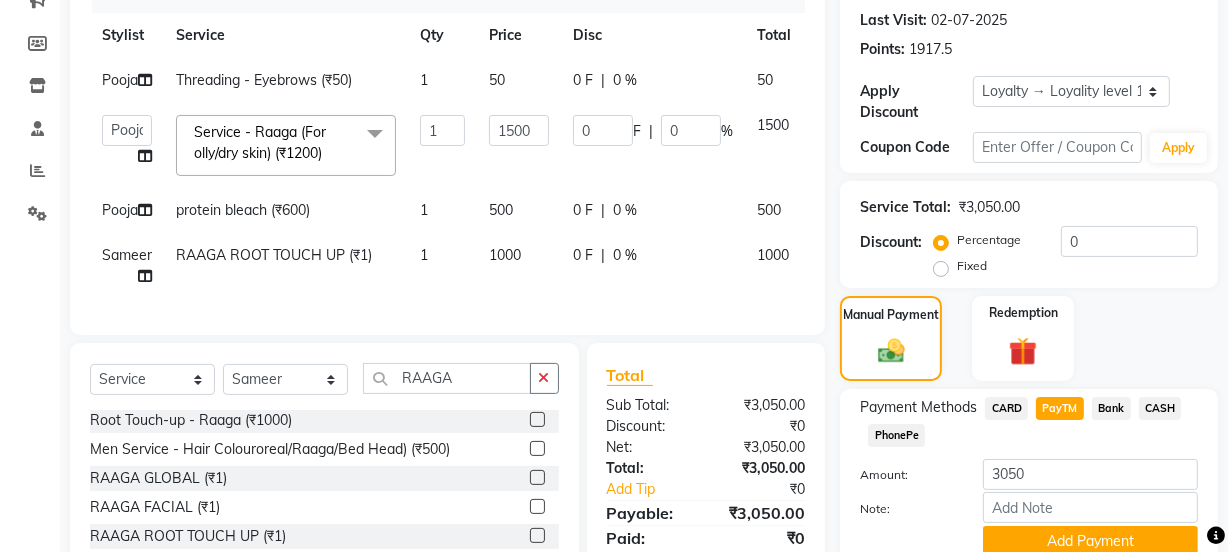 scroll, scrollTop: 443, scrollLeft: 0, axis: vertical 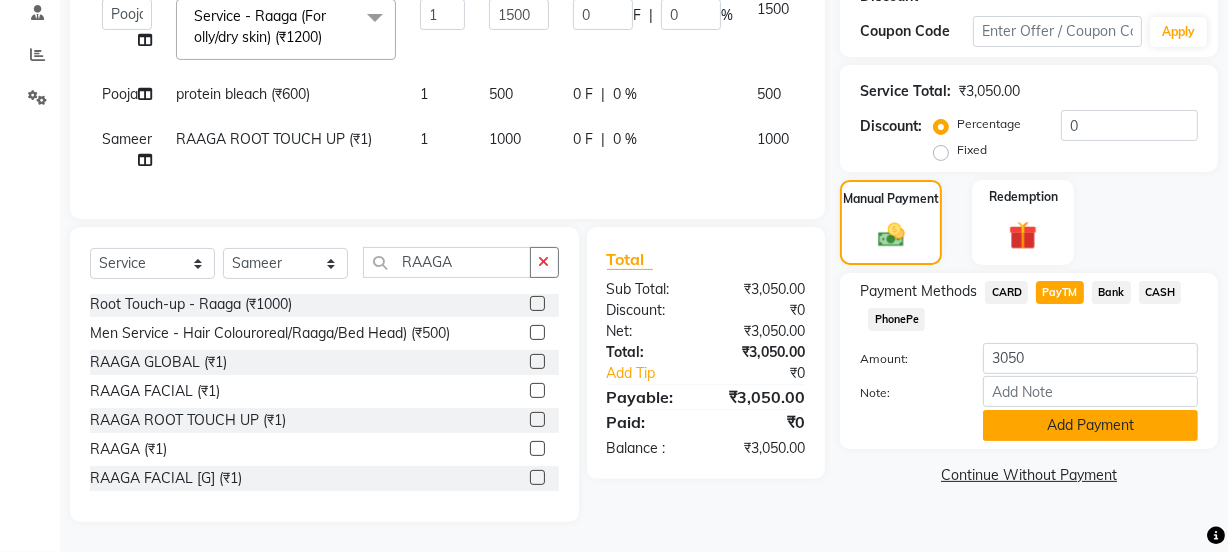 click on "Add Payment" 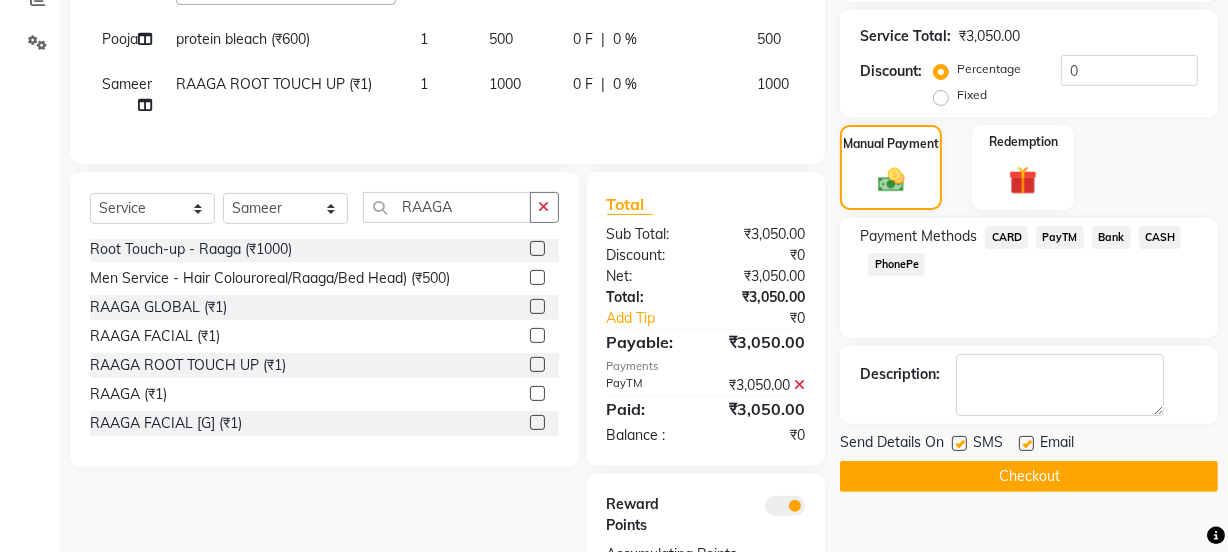 scroll, scrollTop: 603, scrollLeft: 0, axis: vertical 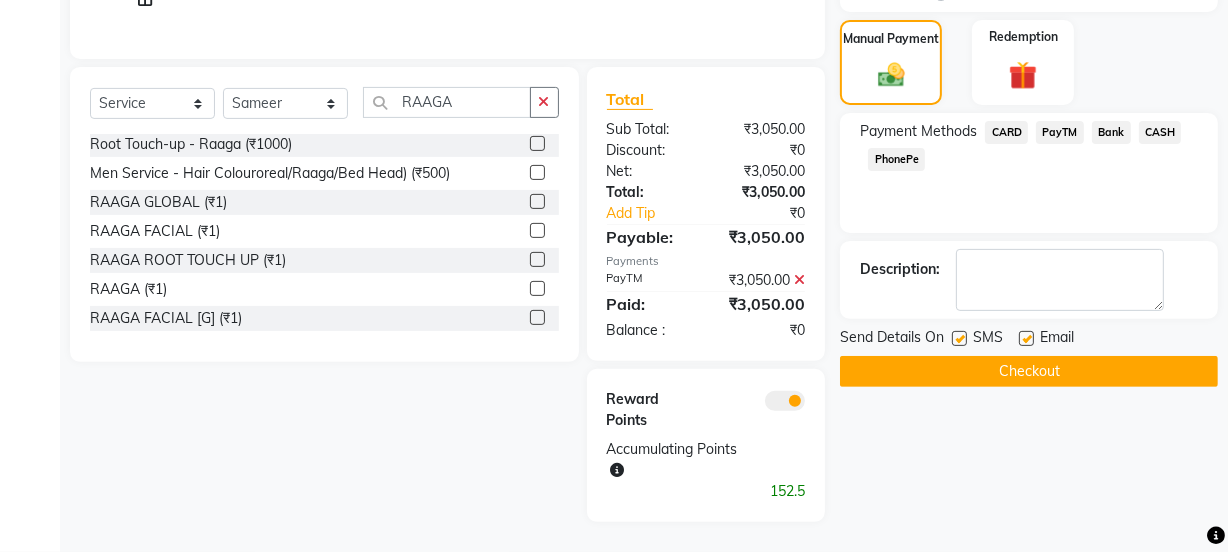 click 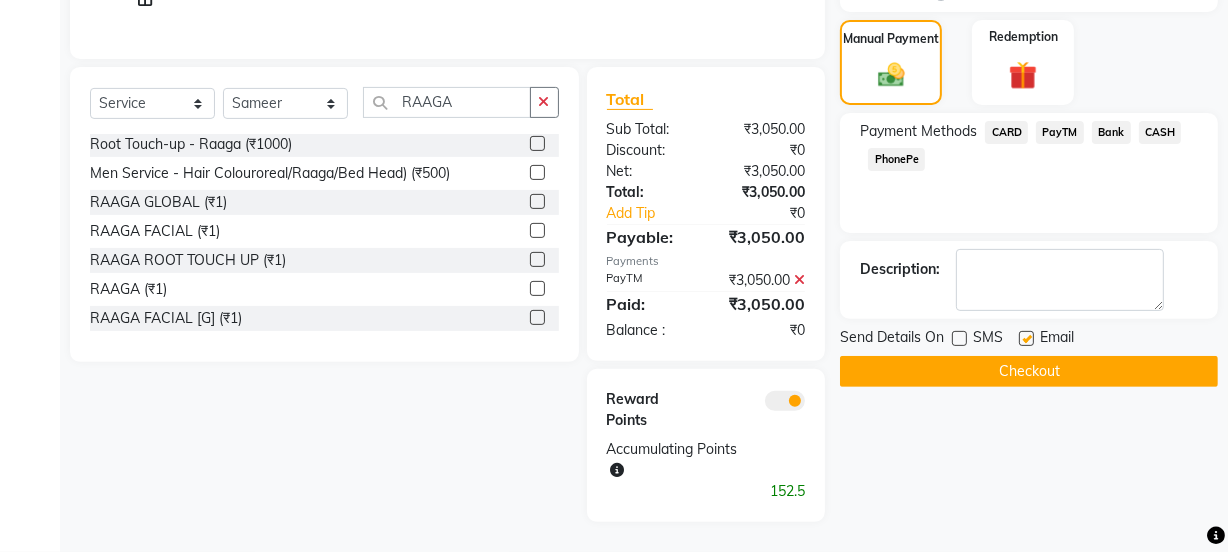 click 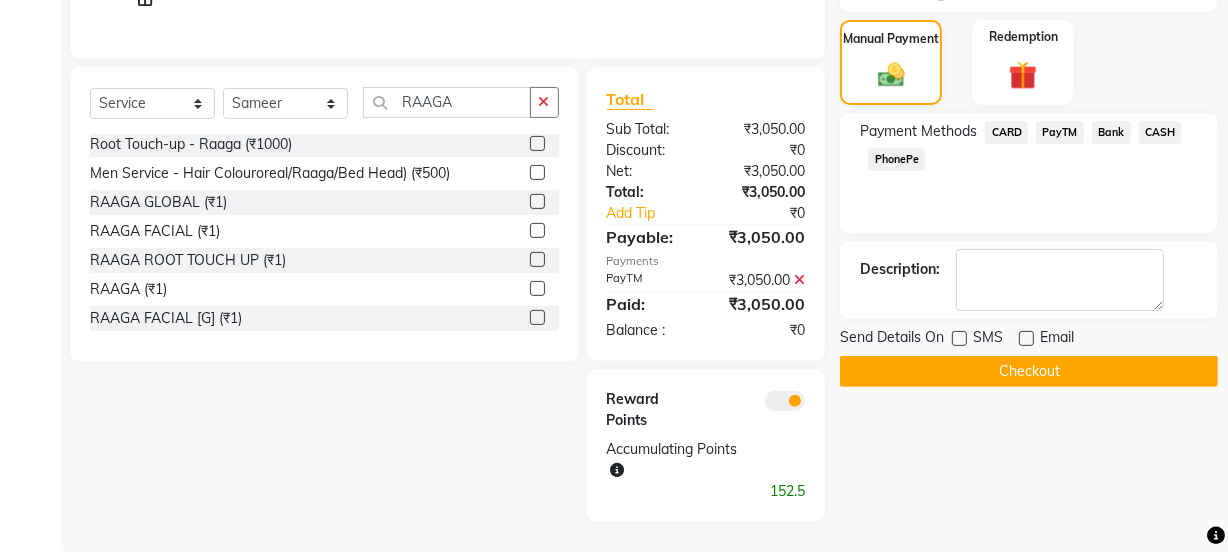 click on "Checkout" 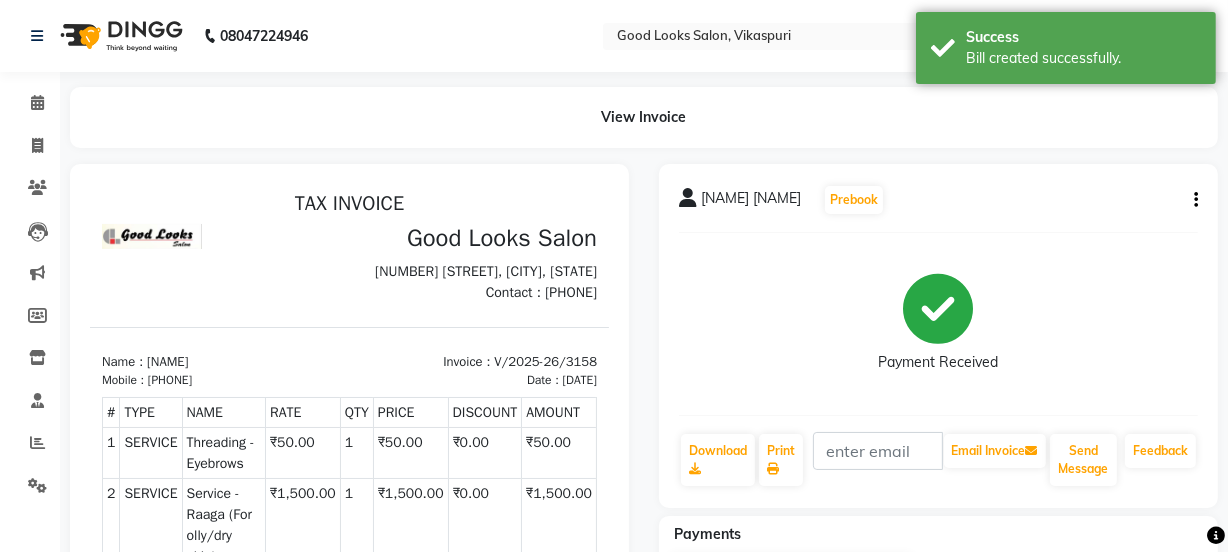 scroll, scrollTop: 0, scrollLeft: 0, axis: both 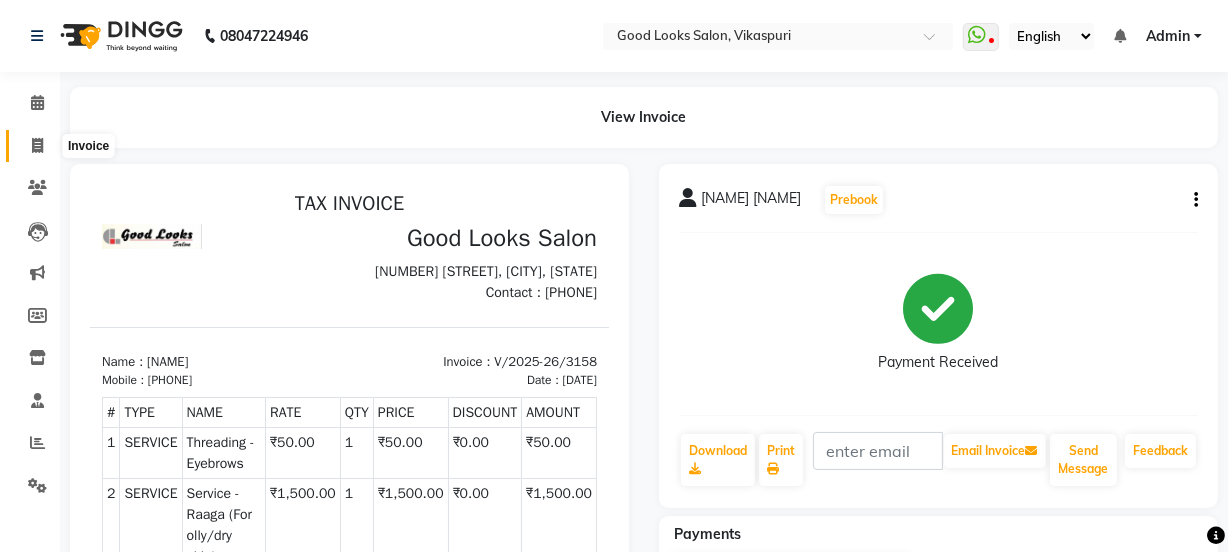 click 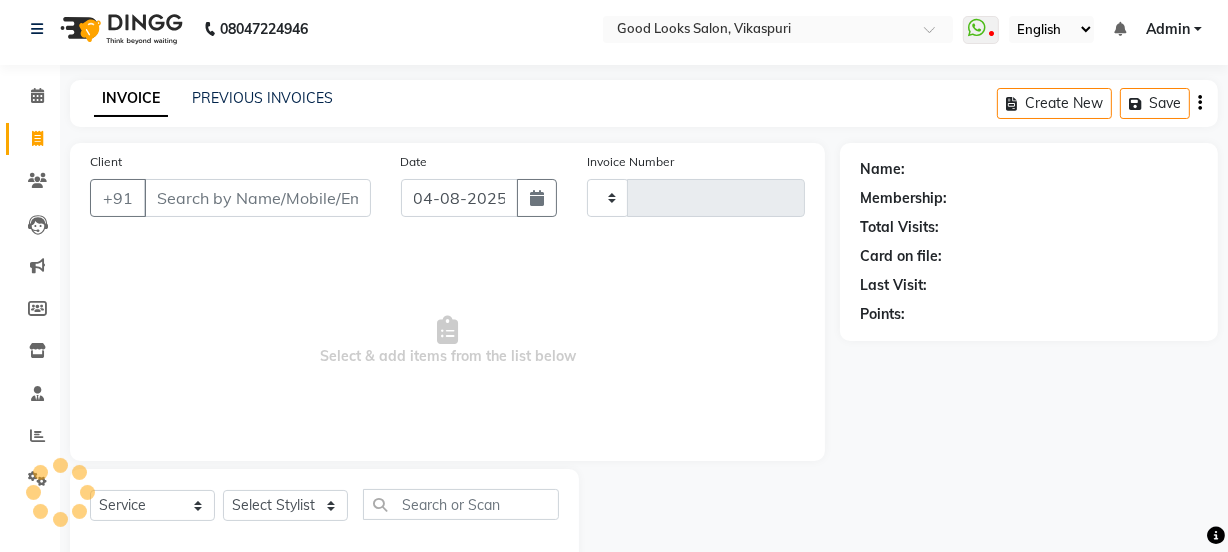 type on "3159" 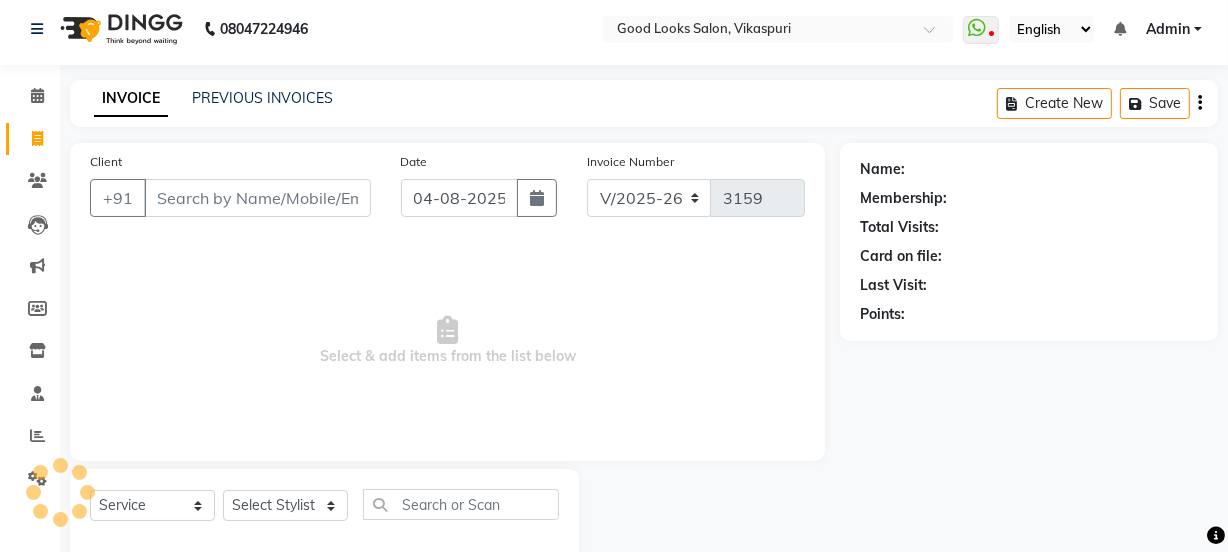 scroll, scrollTop: 50, scrollLeft: 0, axis: vertical 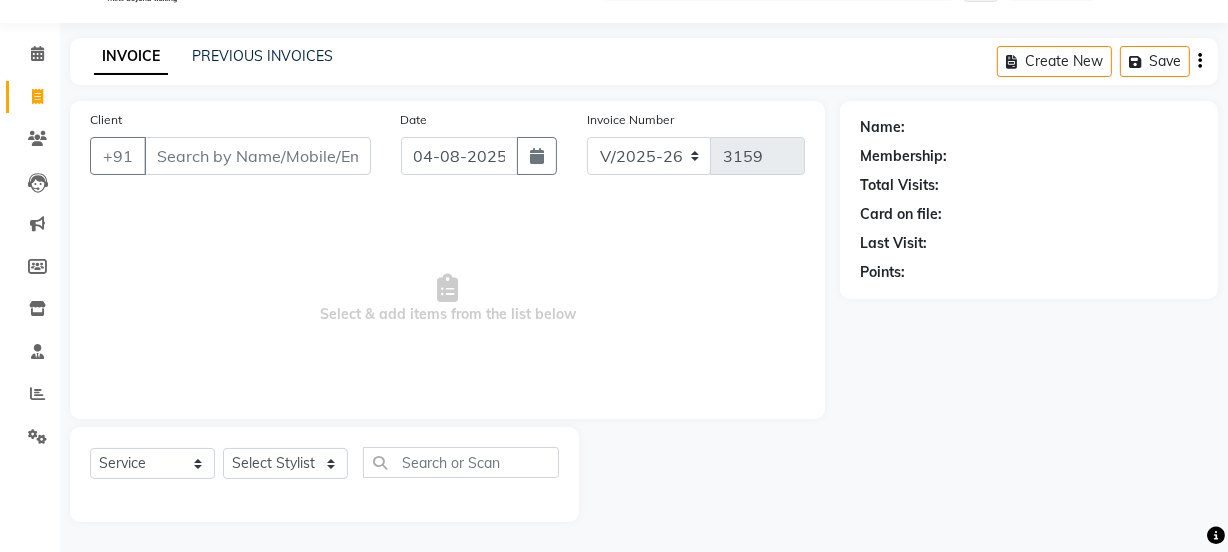 click on "Client" at bounding box center [257, 156] 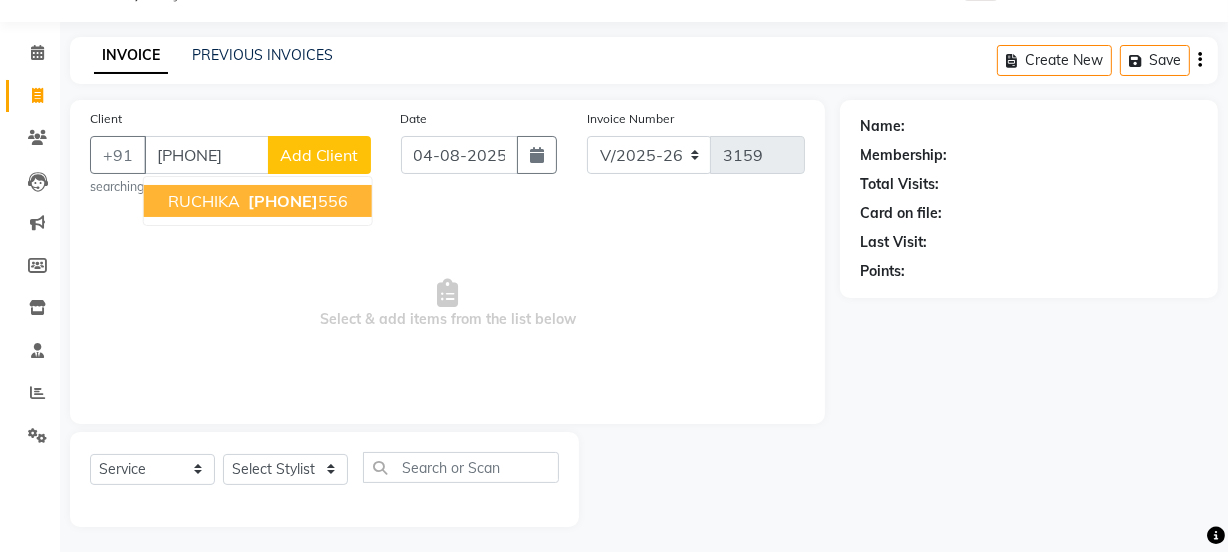 type on "[PHONE]" 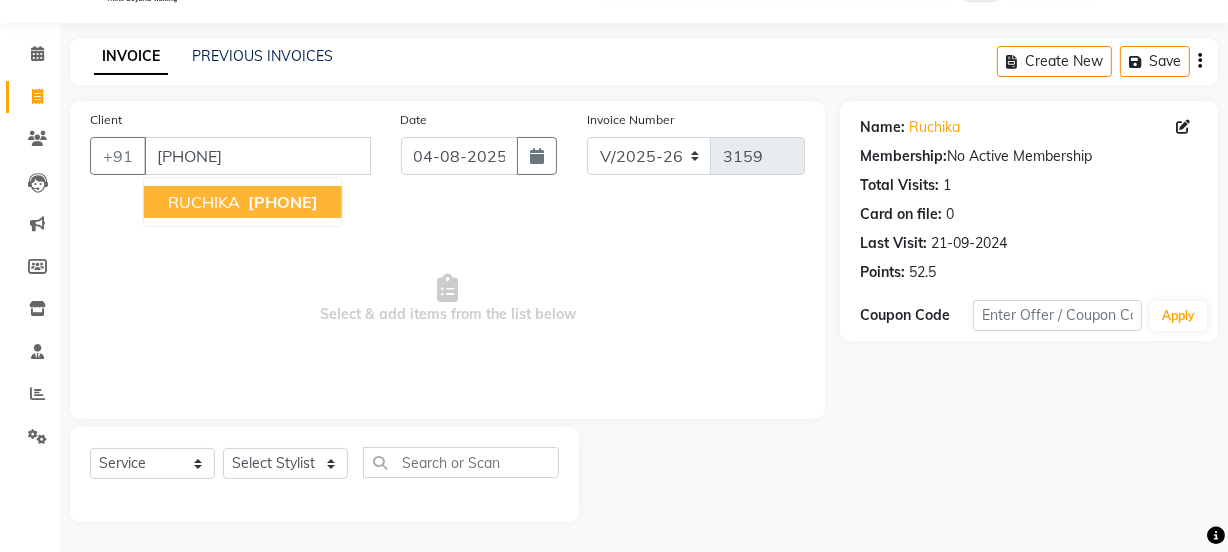 click on "[NAME]   [PHONE]" at bounding box center (243, 202) 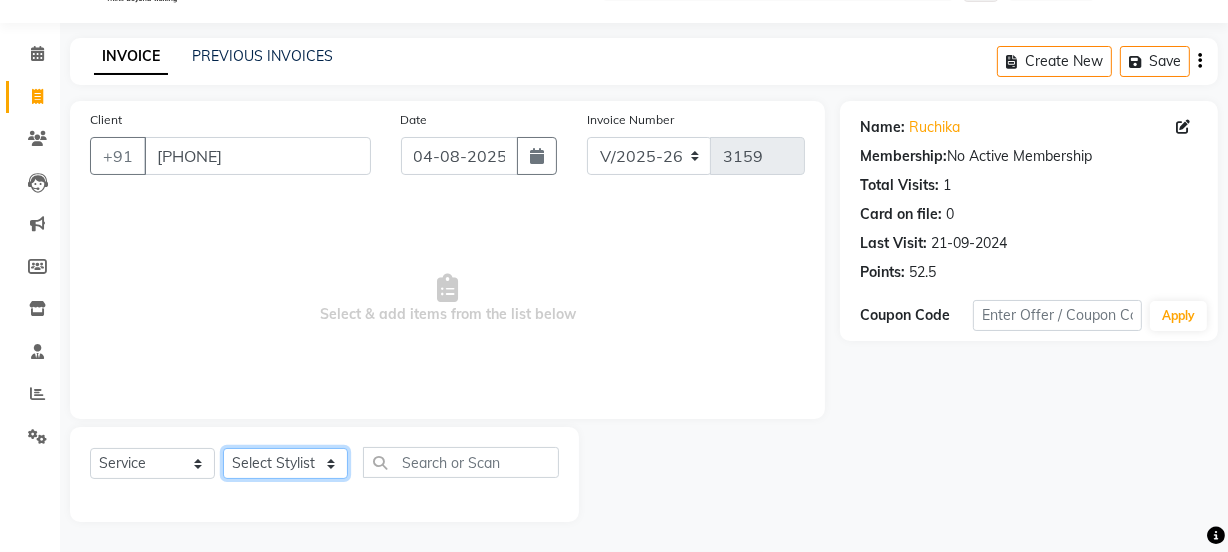 click on "Select Stylist Jyoti kaif Manager Pooja Prachi Raman Raman 2 Reception RIHAN Sameer Shivam simo SUNNY yogita" 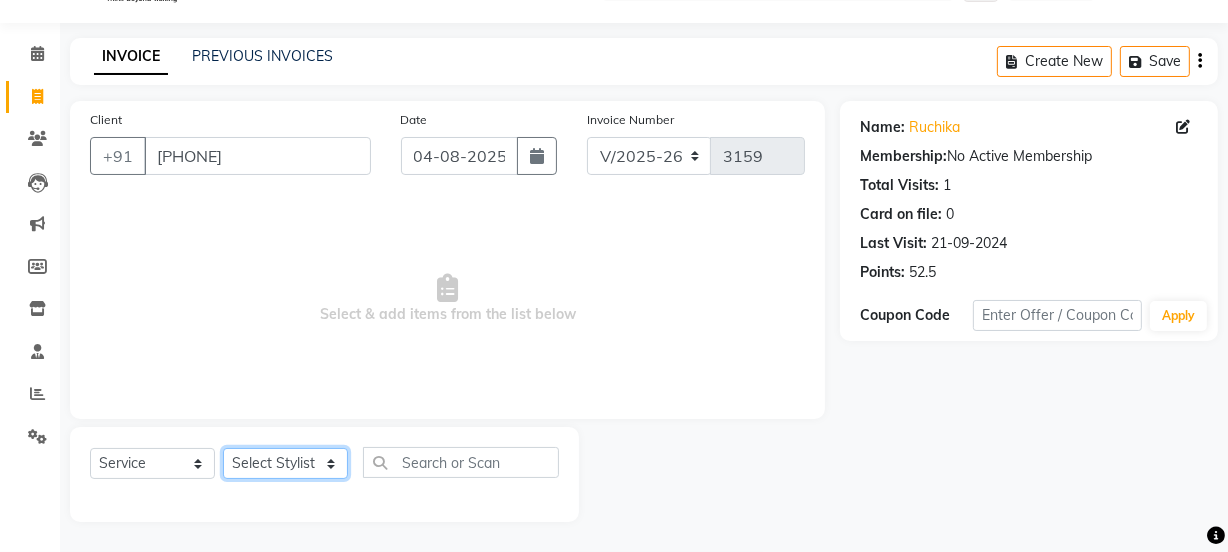 select on "43944" 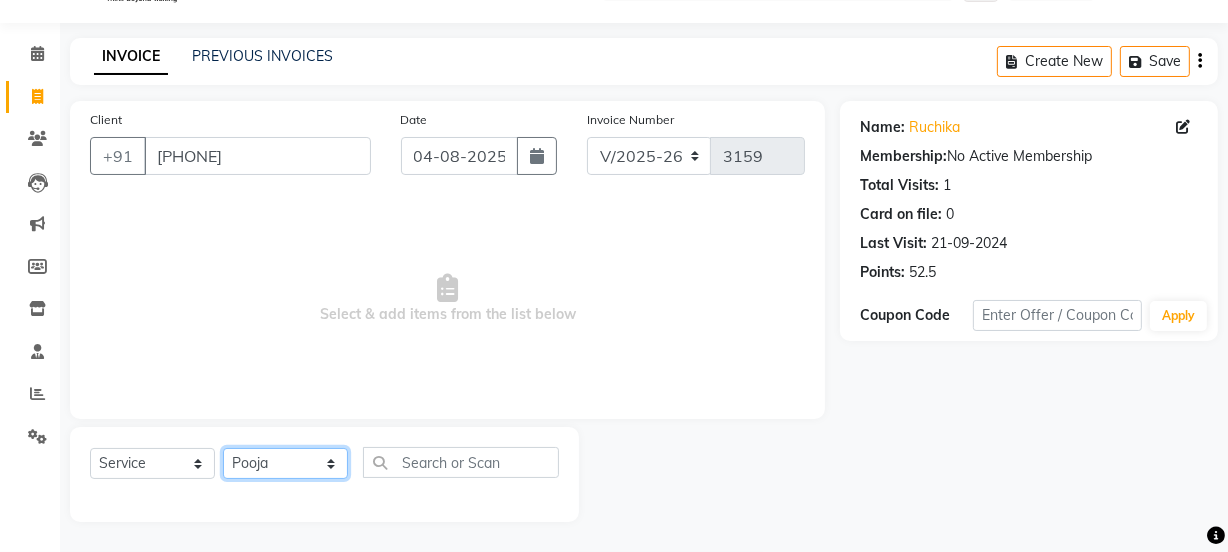 click on "Select Stylist Jyoti kaif Manager Pooja Prachi Raman Raman 2 Reception RIHAN Sameer Shivam simo SUNNY yogita" 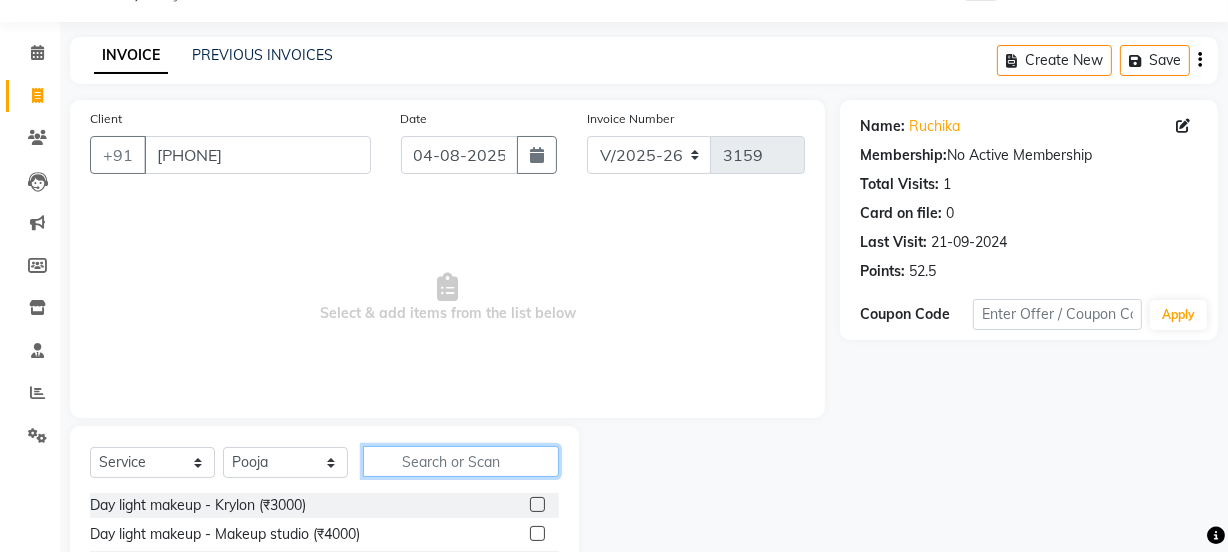 click 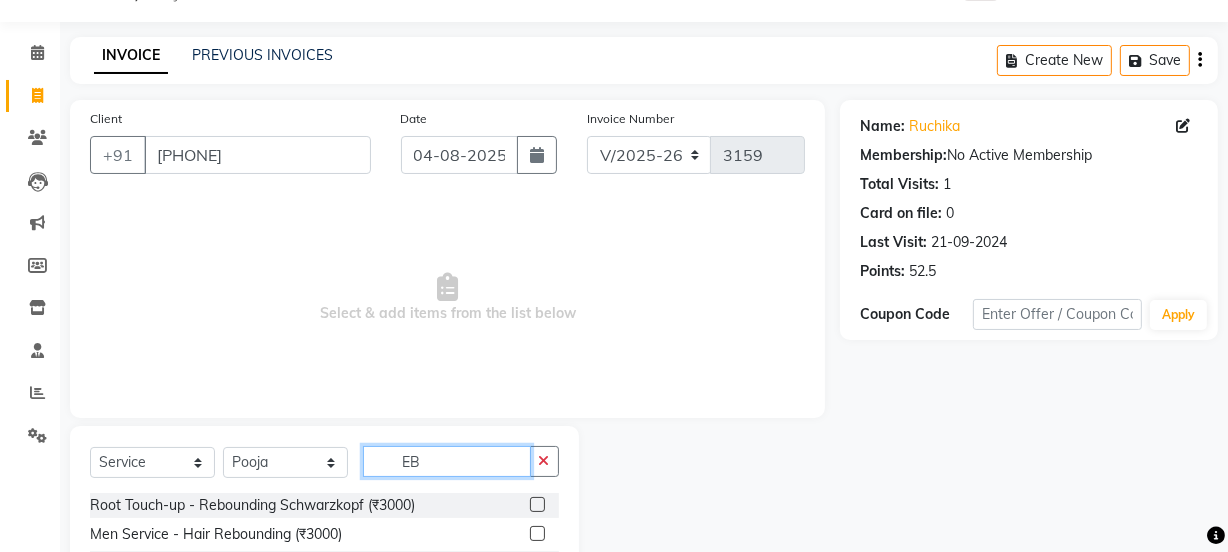 scroll, scrollTop: 136, scrollLeft: 0, axis: vertical 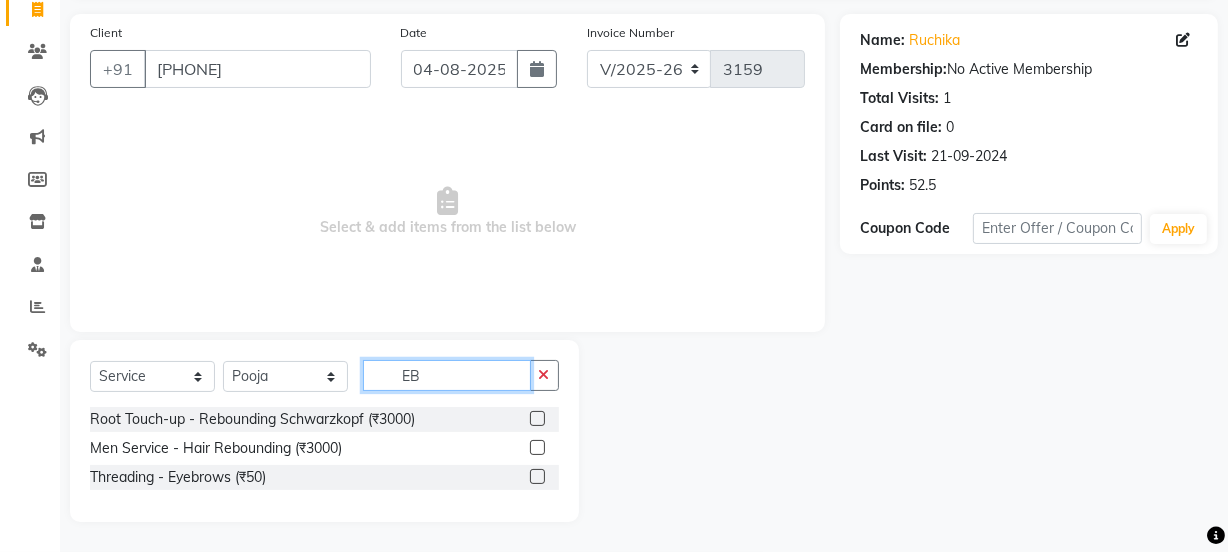 type on "EB" 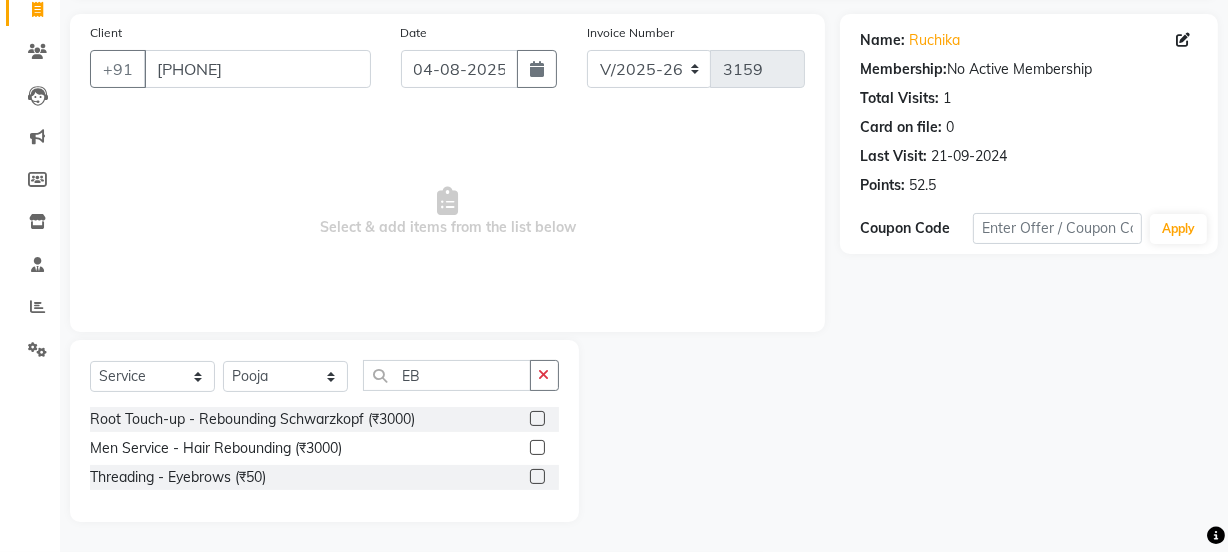 click 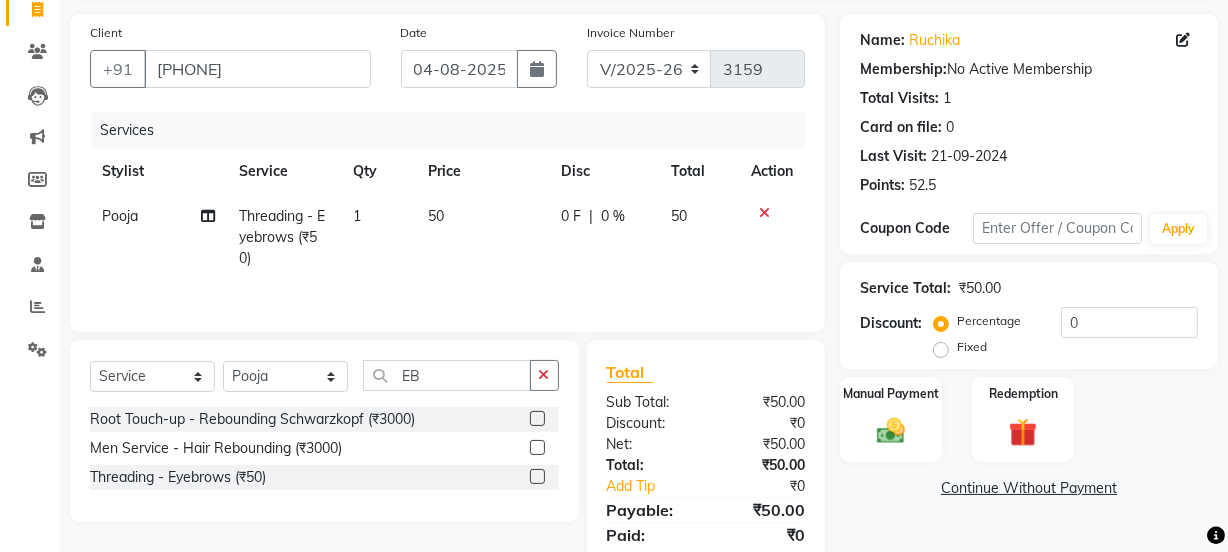 click 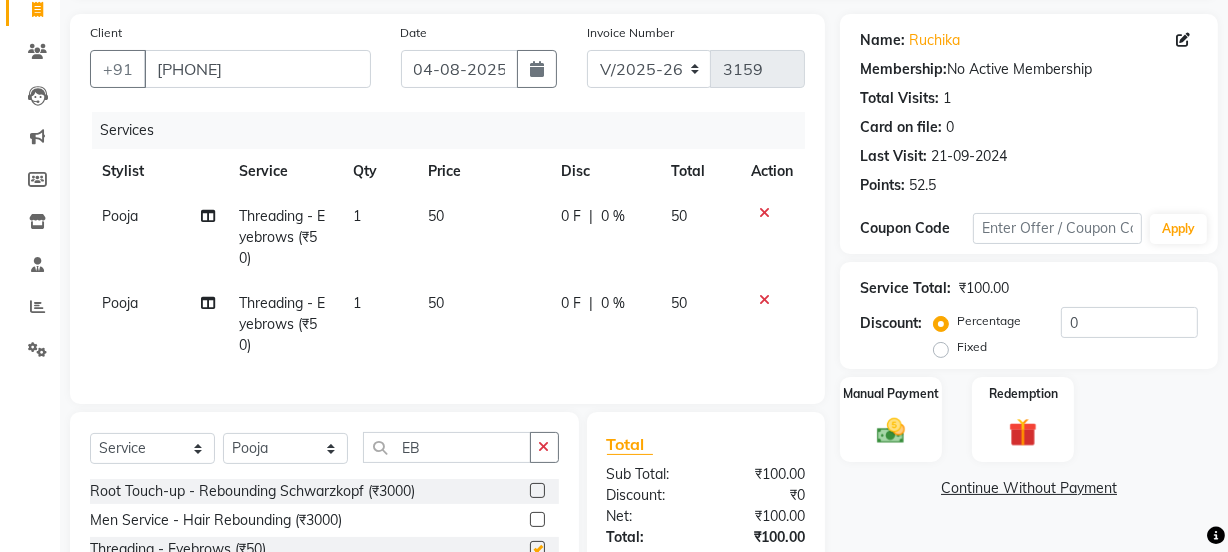 checkbox on "false" 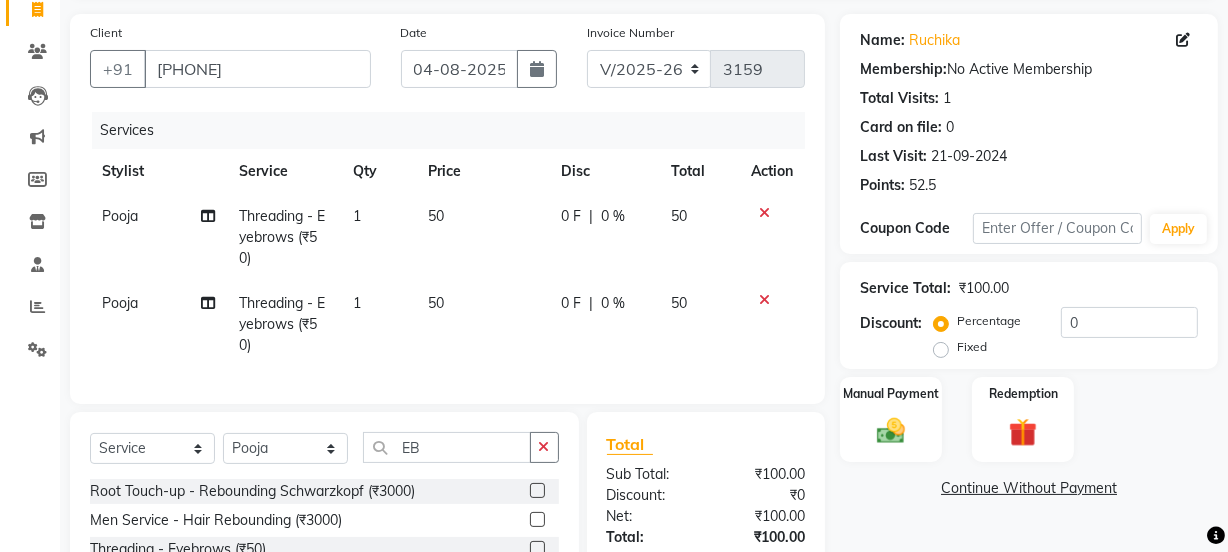 click on "Pooja" 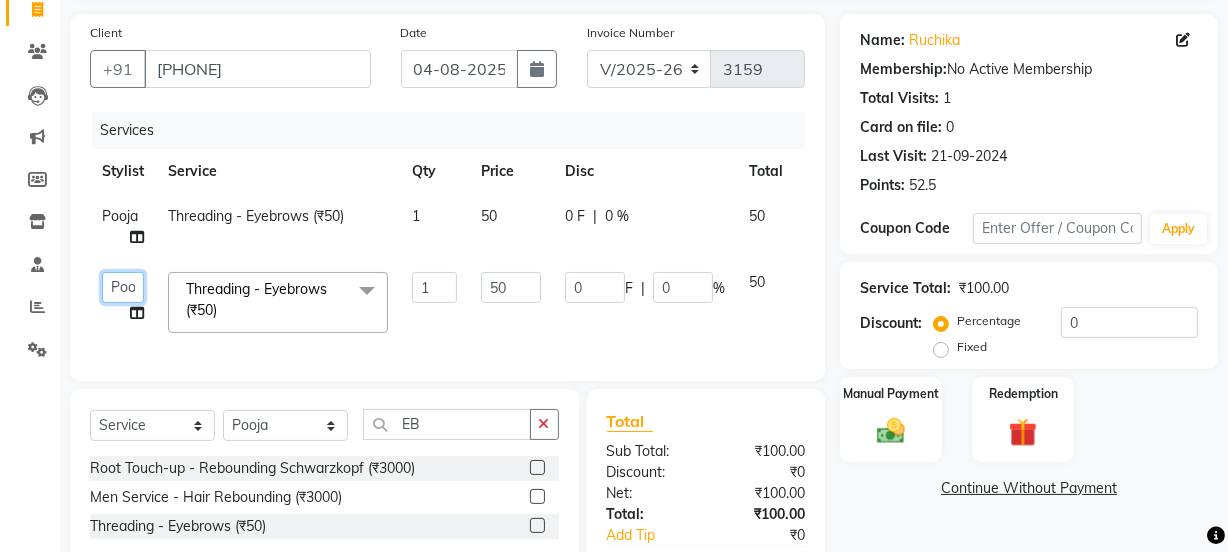click on "Jyoti   kaif   Manager   Pooja   Prachi   Raman   Raman 2   Reception   RIHAN   Sameer   Shivam   simo   SUNNY   yogita" 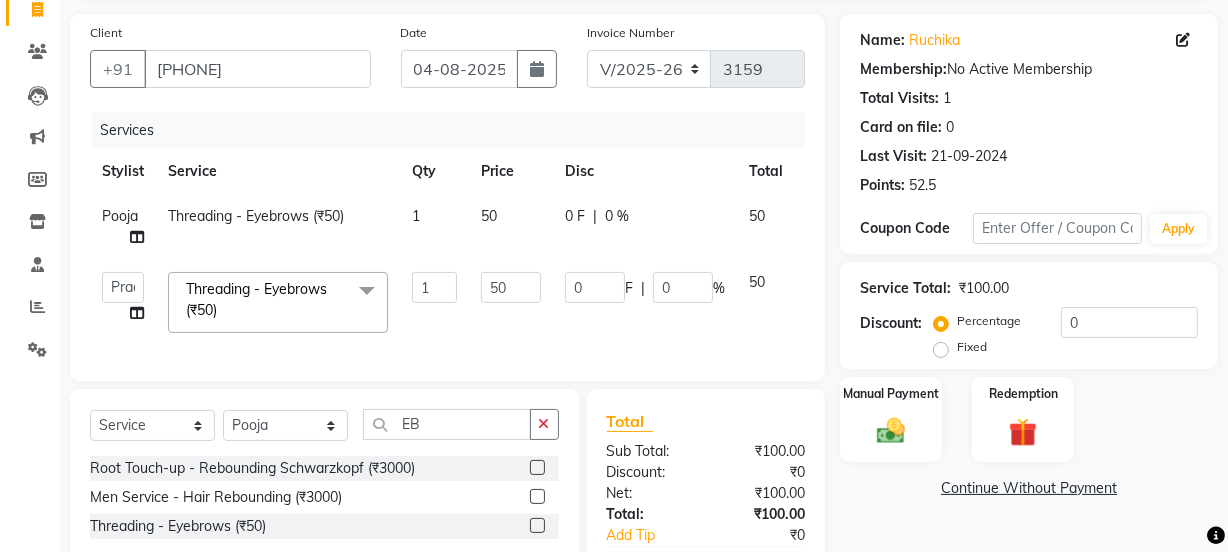 select on "70835" 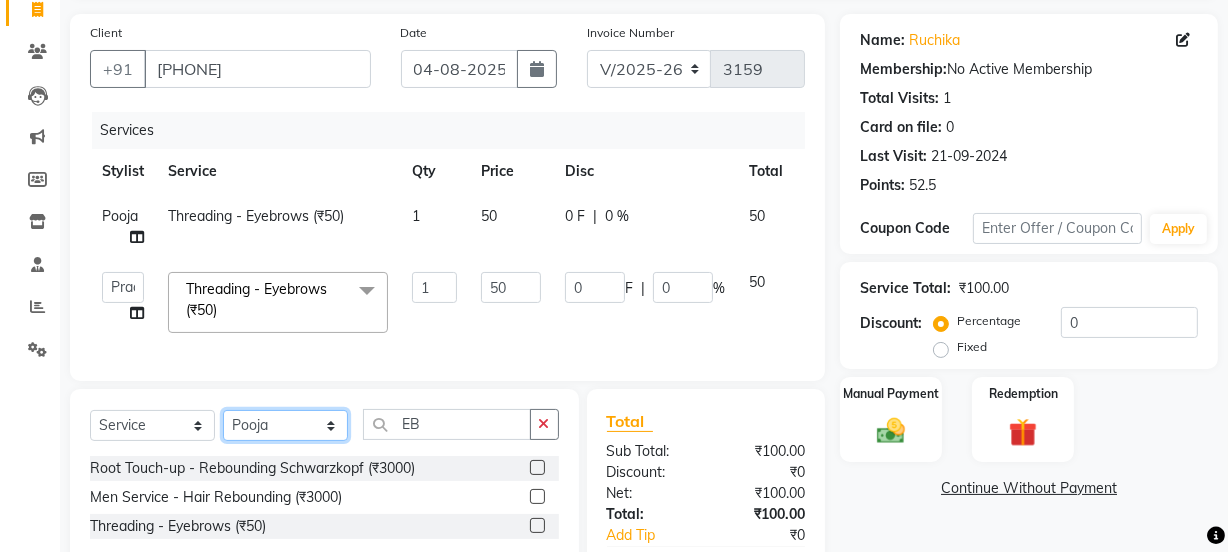 click on "Select Stylist Jyoti kaif Manager Pooja Prachi Raman Raman 2 Reception RIHAN Sameer Shivam simo SUNNY yogita" 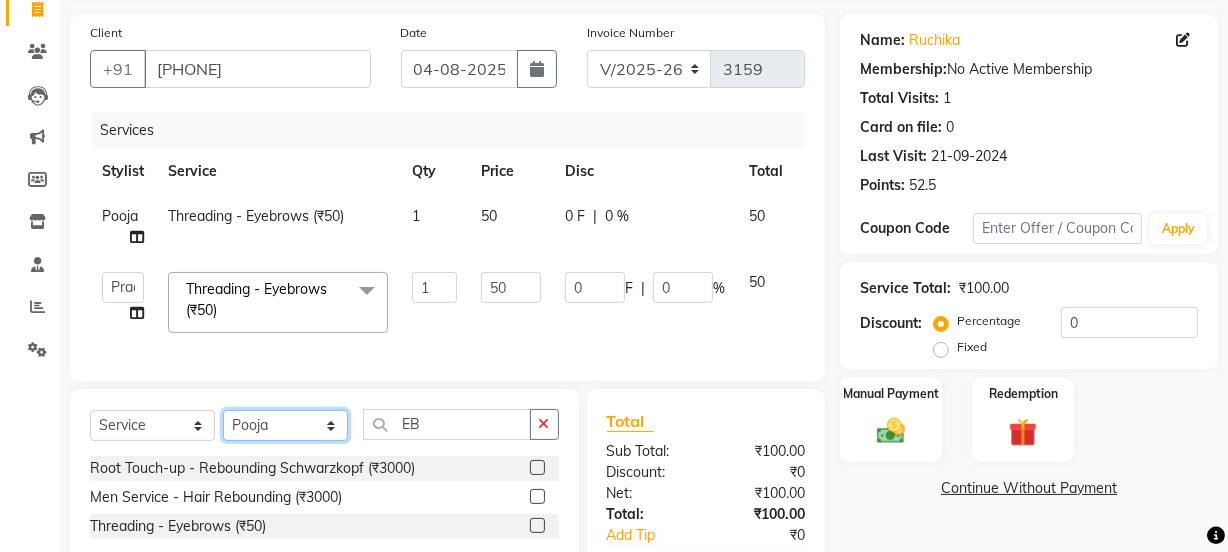select on "70835" 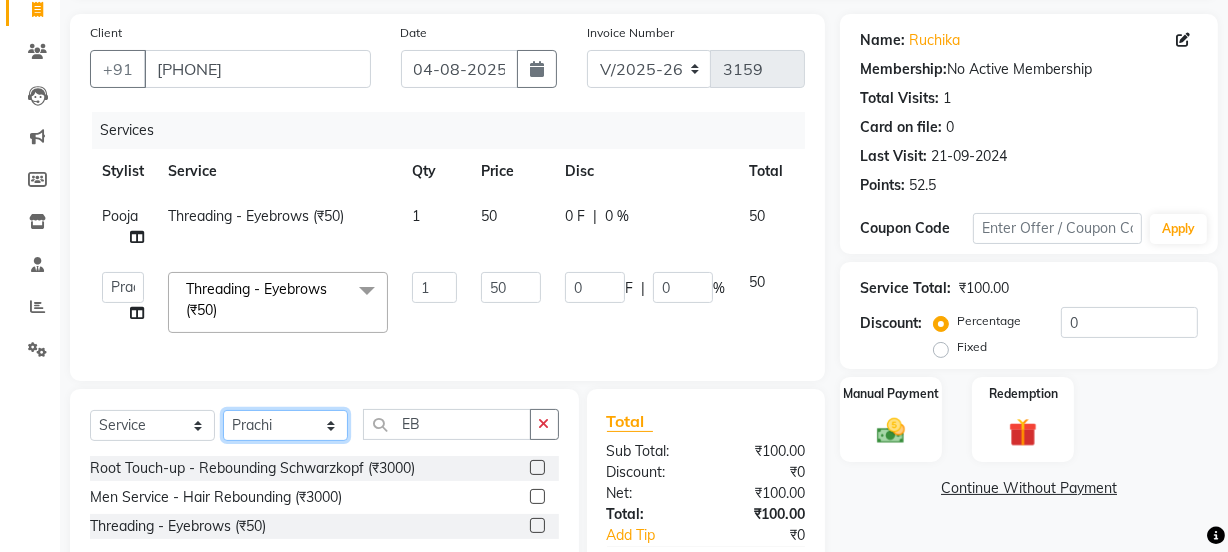 click on "Select Stylist Jyoti kaif Manager Pooja Prachi Raman Raman 2 Reception RIHAN Sameer Shivam simo SUNNY yogita" 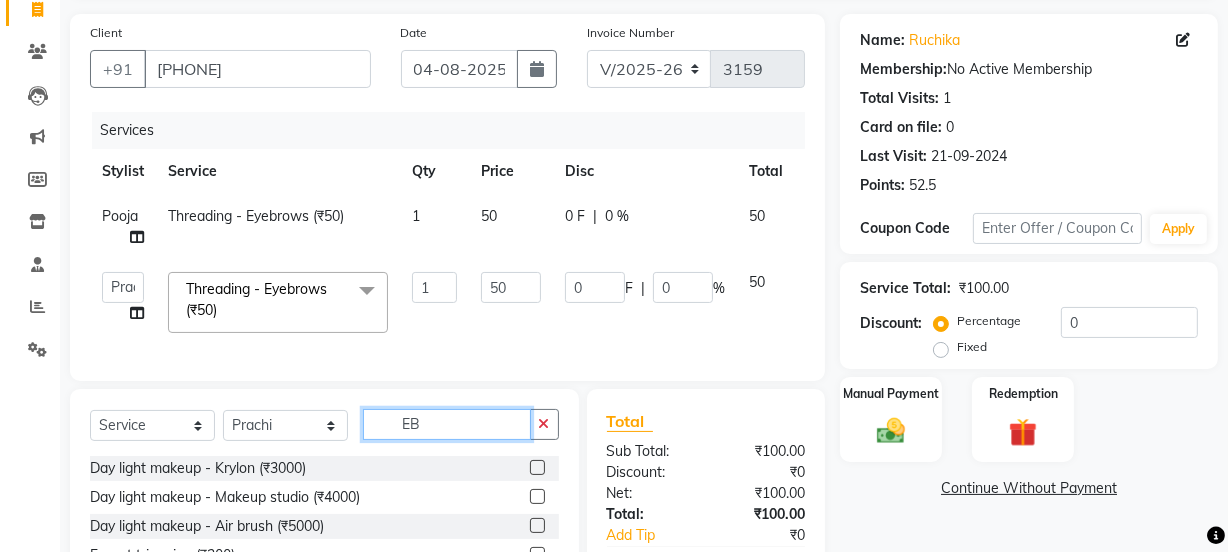 click on "EB" 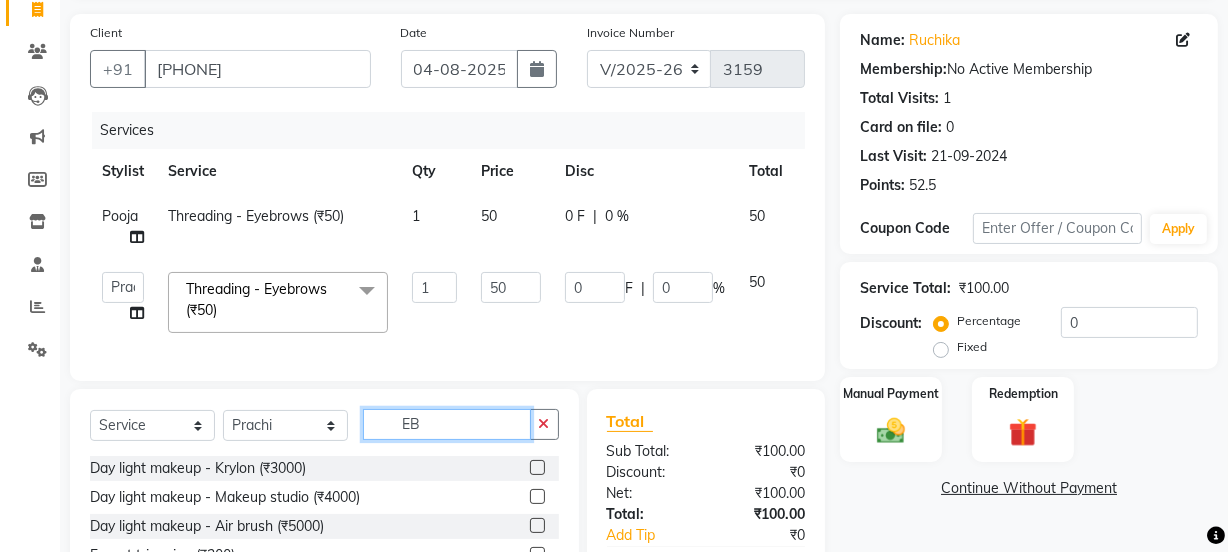 type on "E" 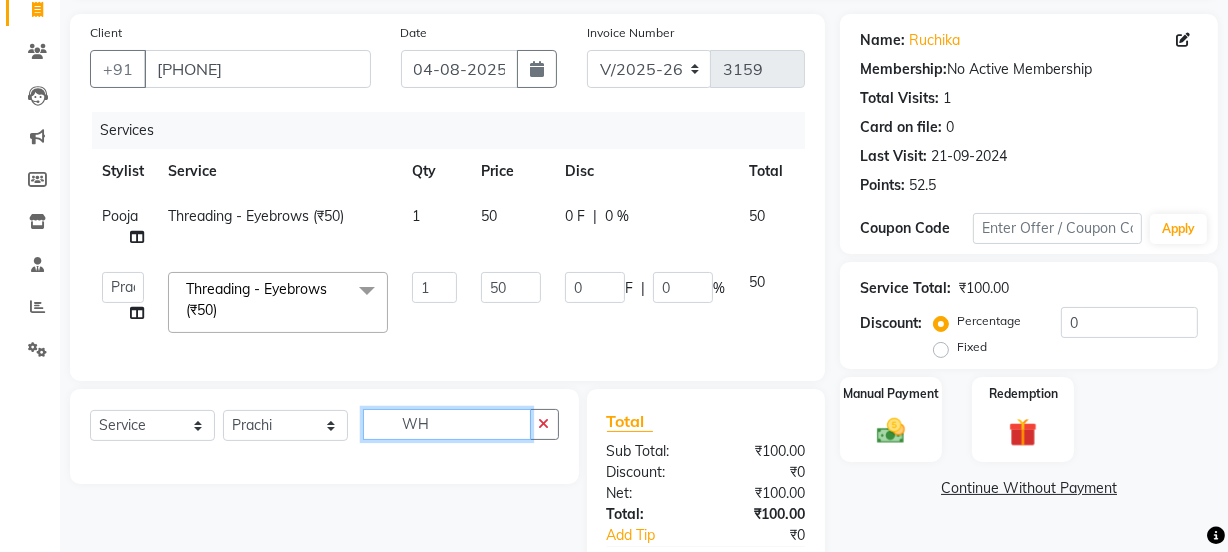 type on "W" 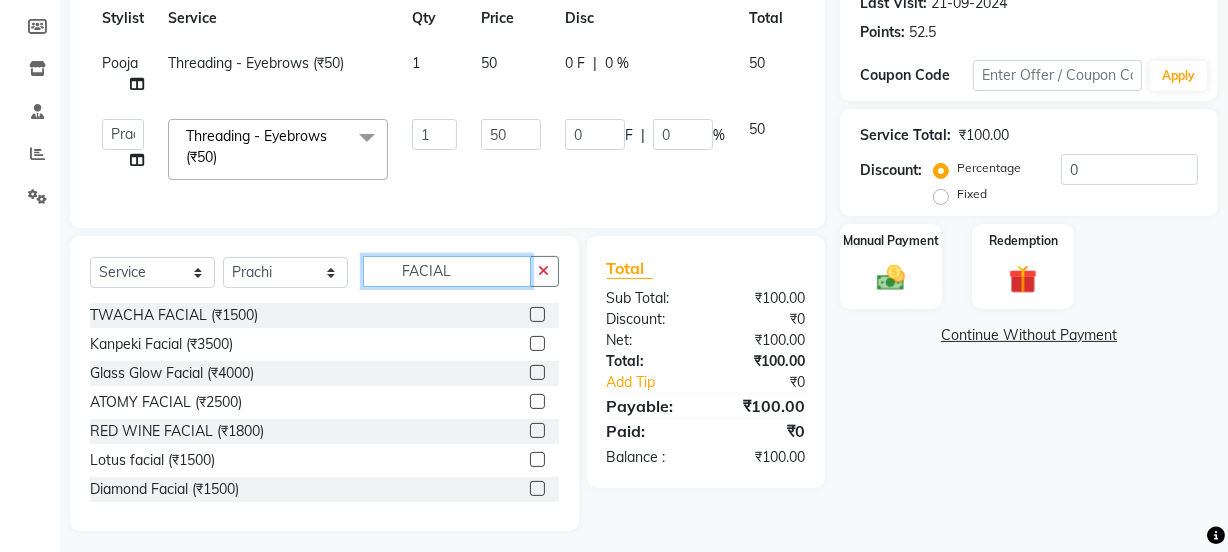 scroll, scrollTop: 311, scrollLeft: 0, axis: vertical 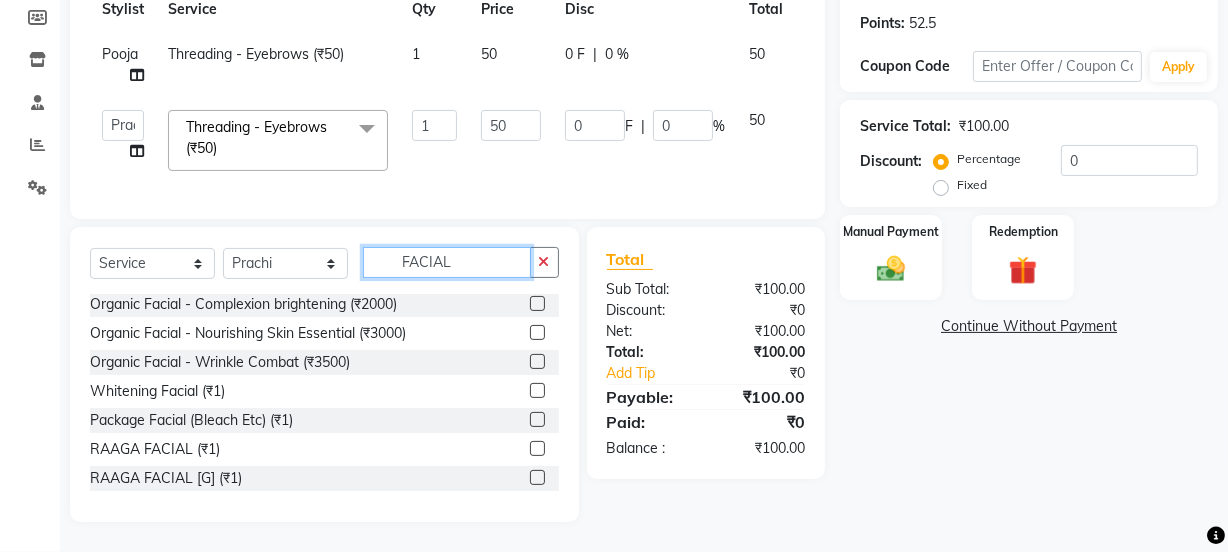 type on "FACIAL" 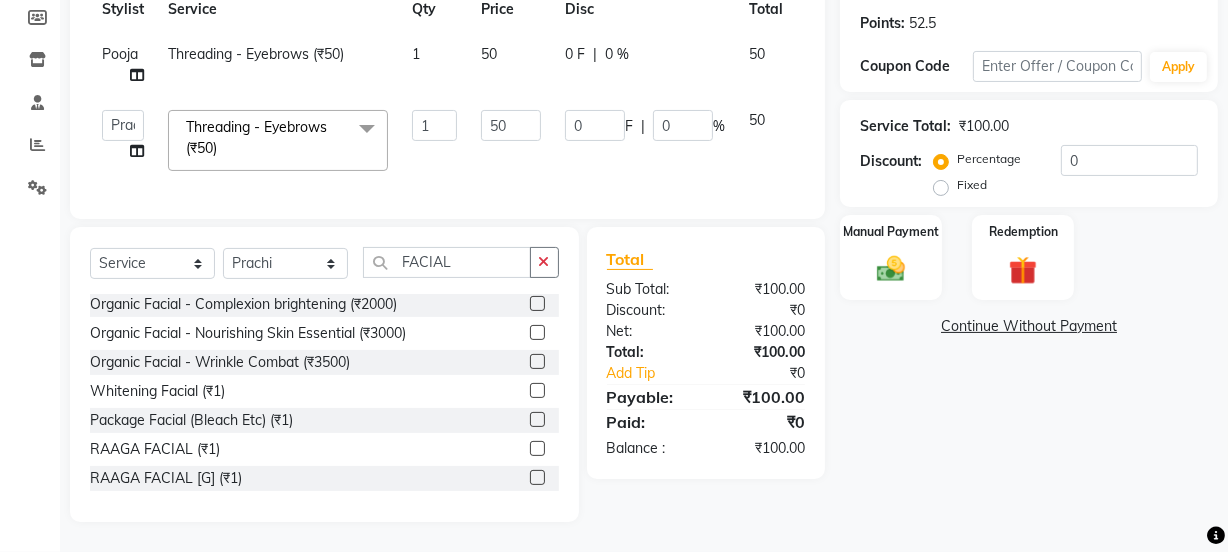 click 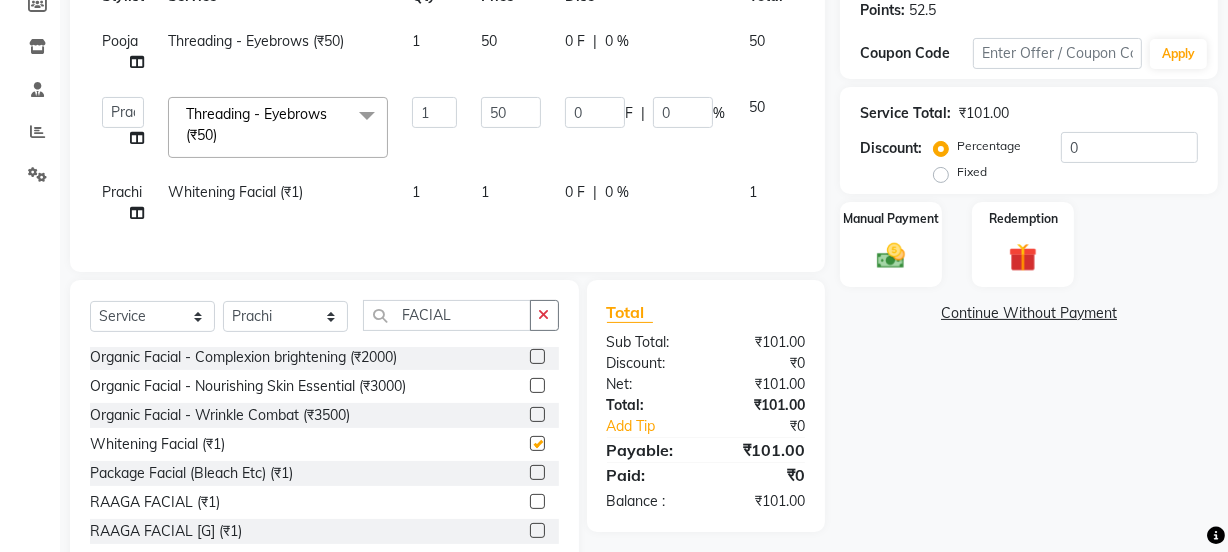 checkbox on "false" 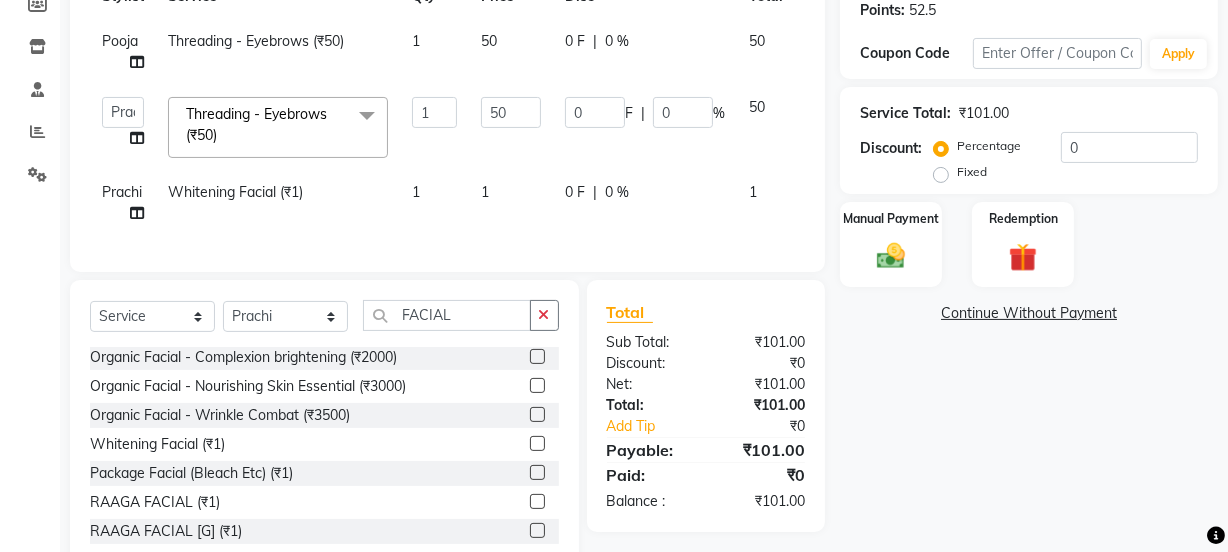 click on "1" 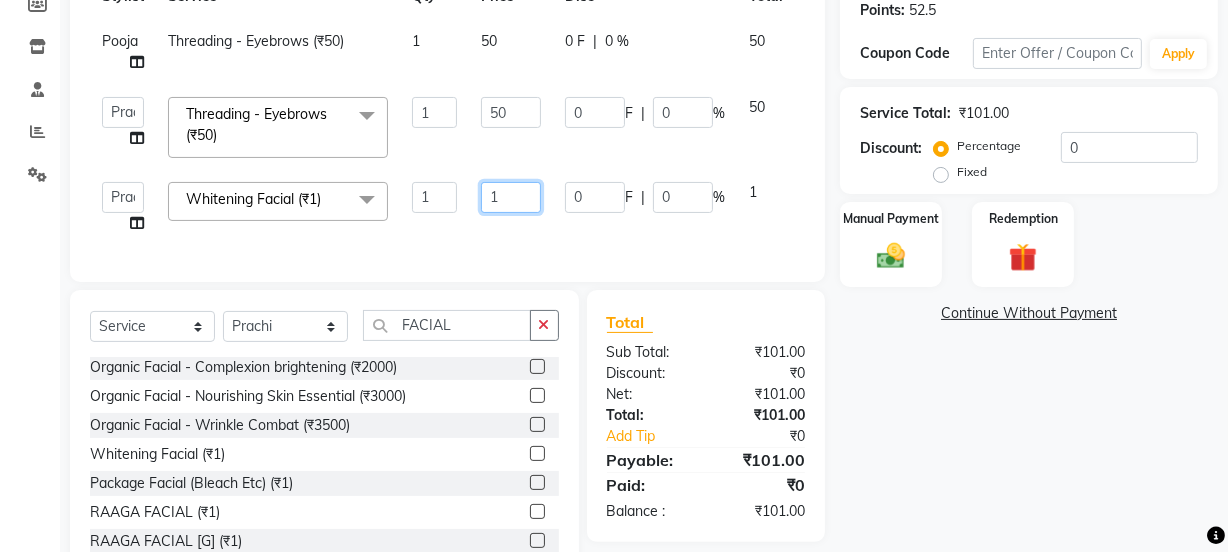 click on "1" 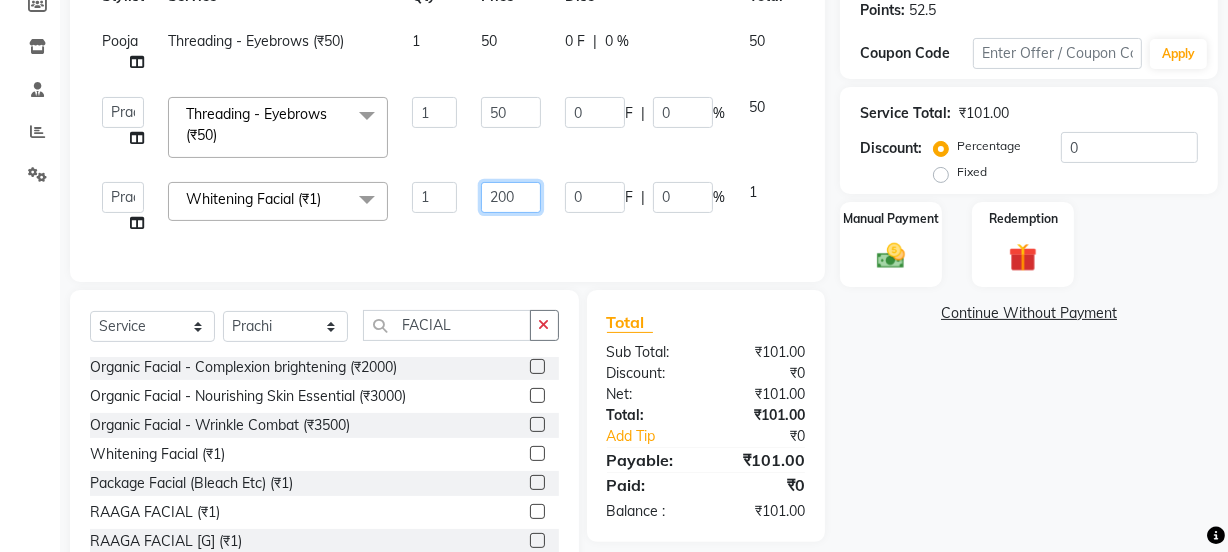 type on "2000" 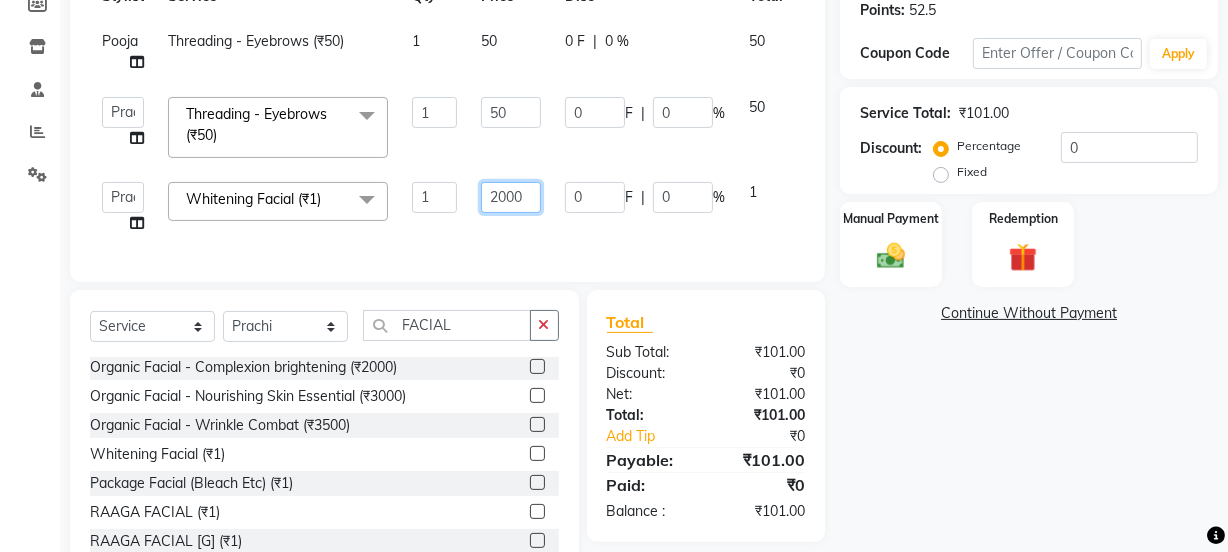 scroll, scrollTop: 39, scrollLeft: 0, axis: vertical 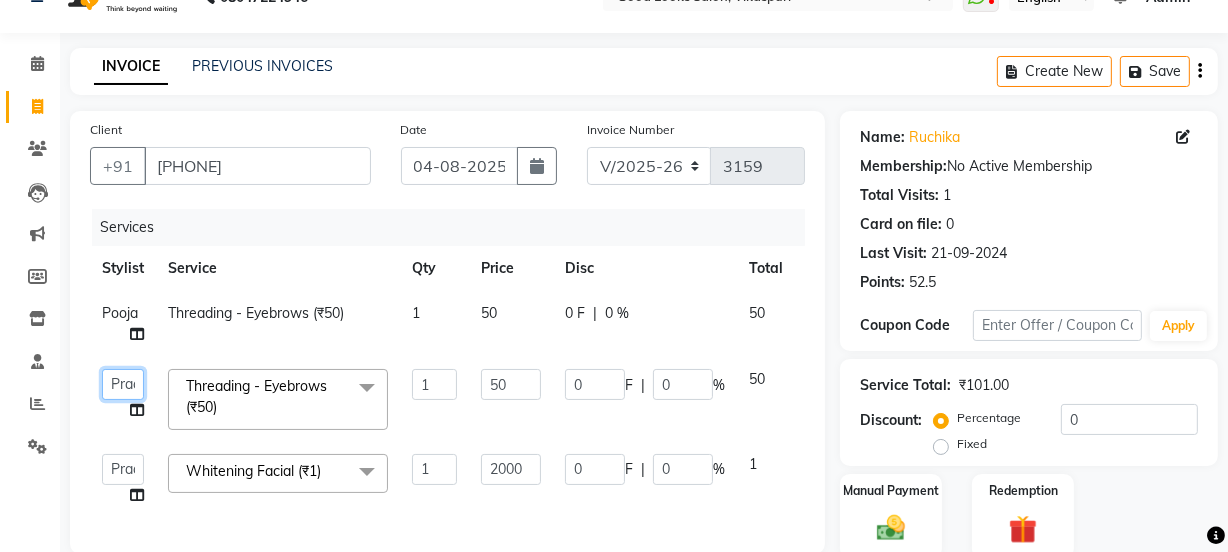 click on "Jyoti   kaif   Manager   Pooja   Prachi   Raman   Raman 2   Reception   RIHAN   Sameer   Shivam   simo   SUNNY   yogita" 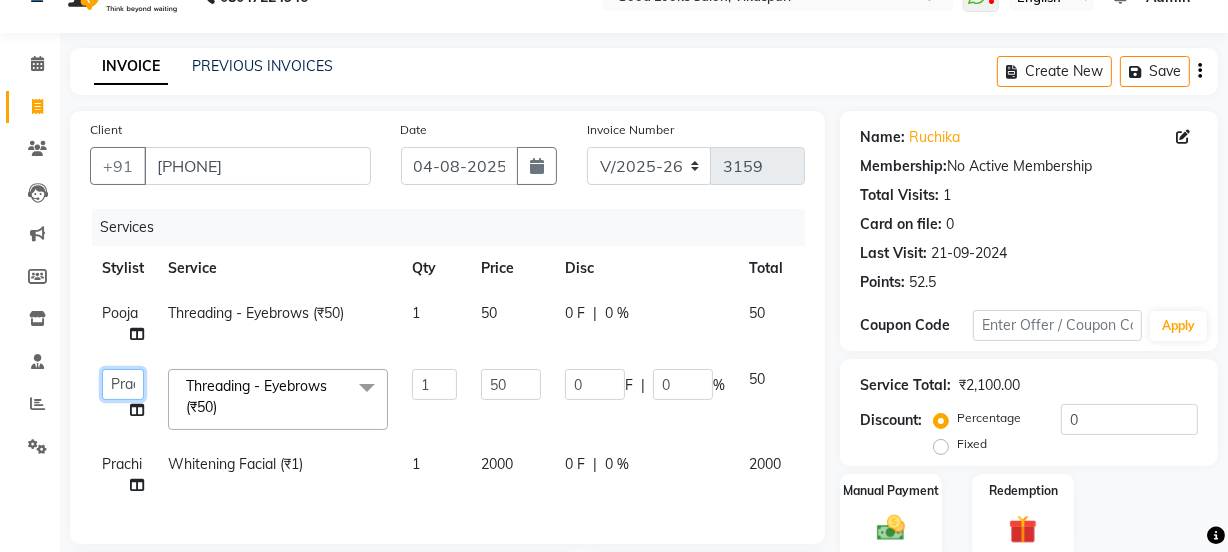 click on "Jyoti   kaif   Manager   Pooja   Prachi   Raman   Raman 2   Reception   RIHAN   Sameer   Shivam   simo   SUNNY   yogita" 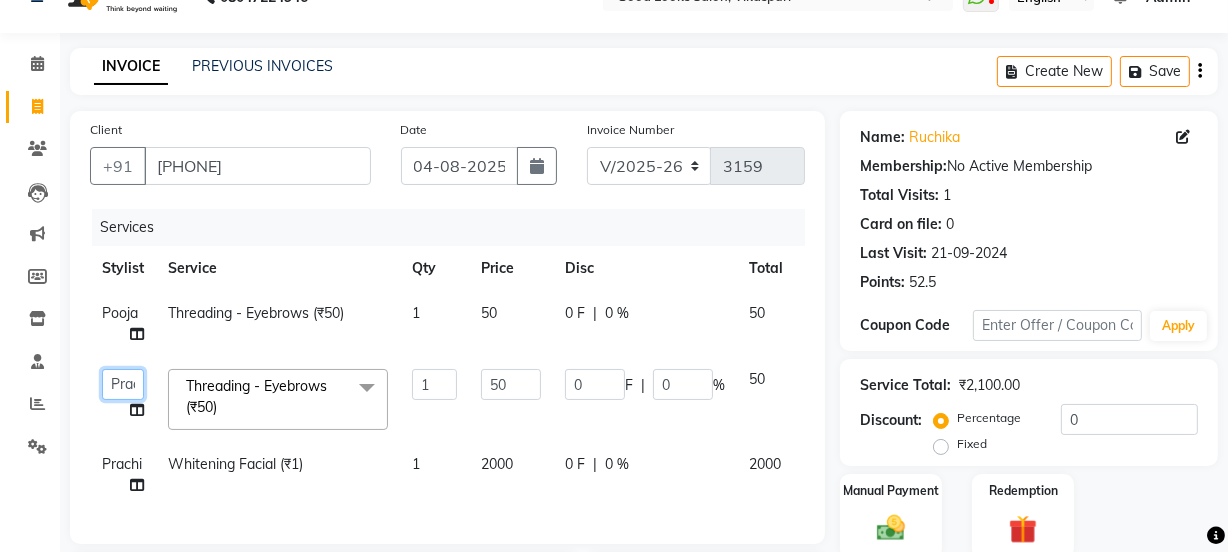 scroll, scrollTop: 311, scrollLeft: 0, axis: vertical 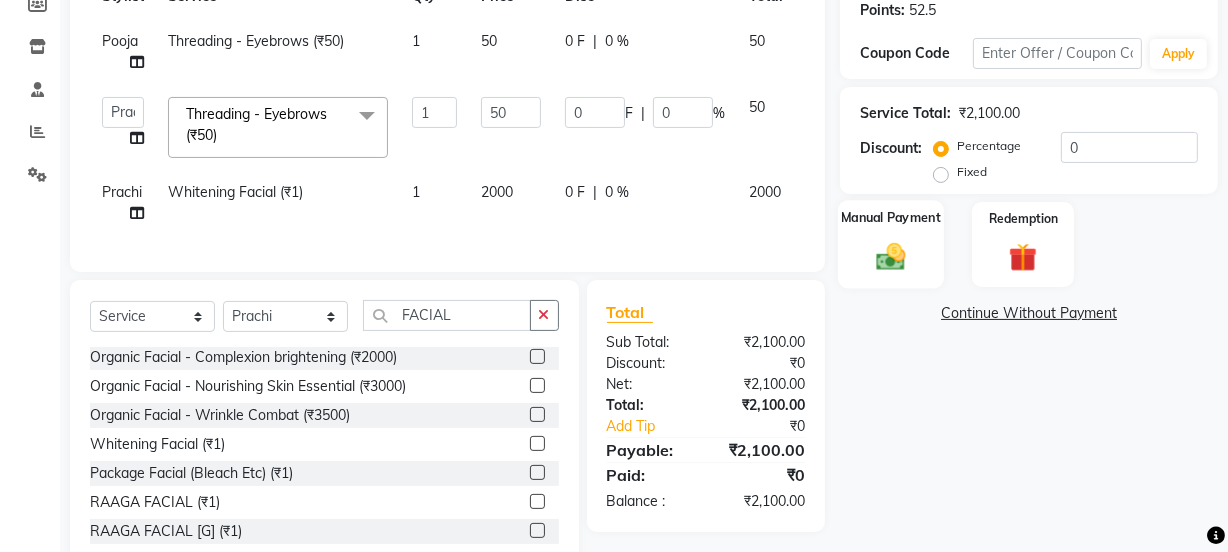 click on "Manual Payment" 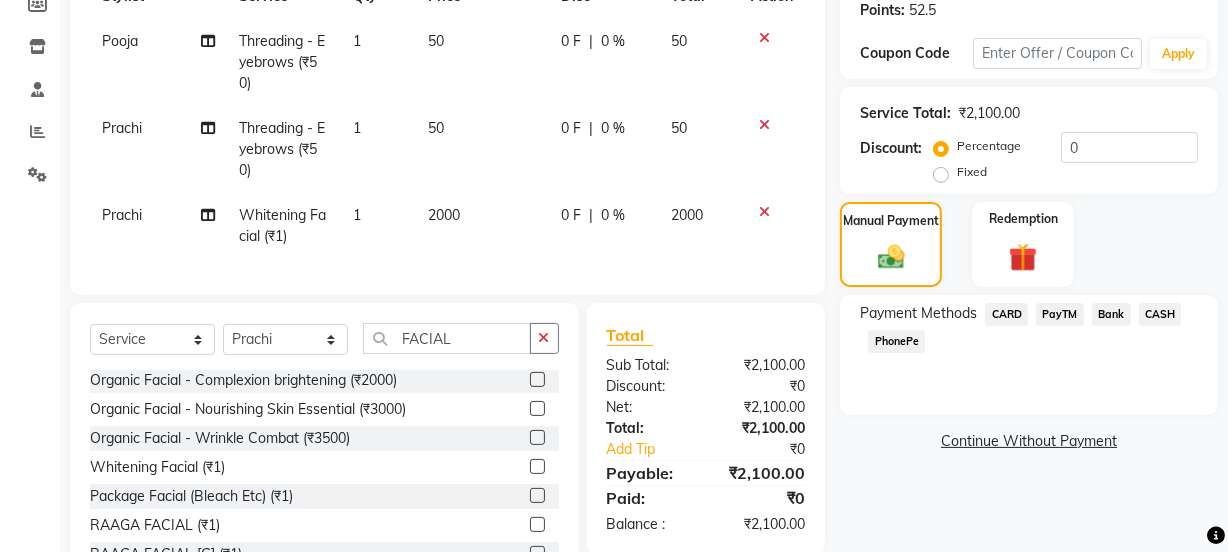 click on "CASH" 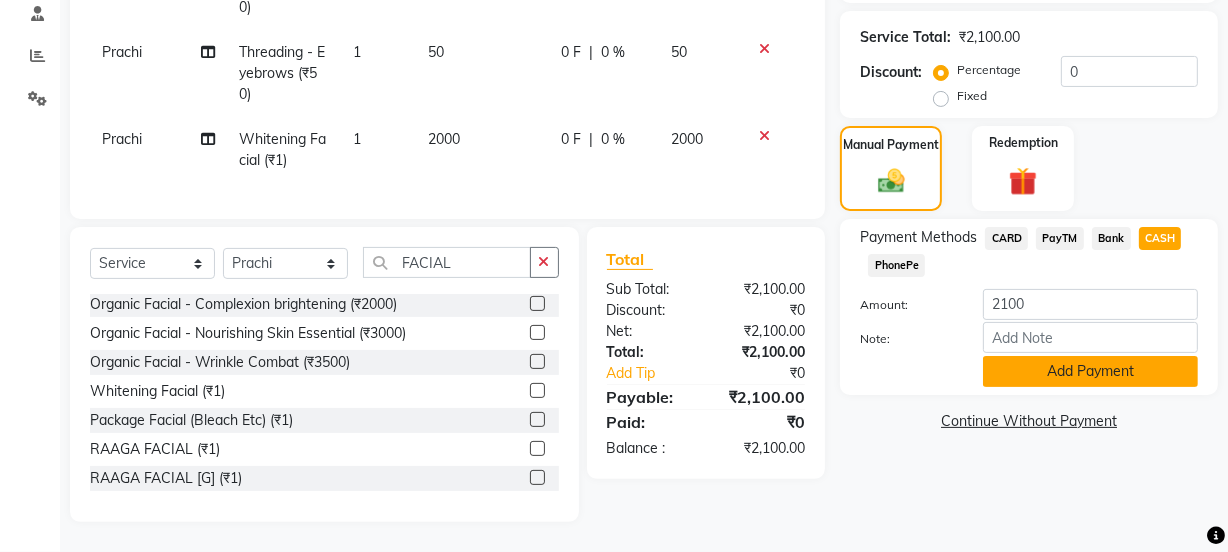 click on "Add Payment" 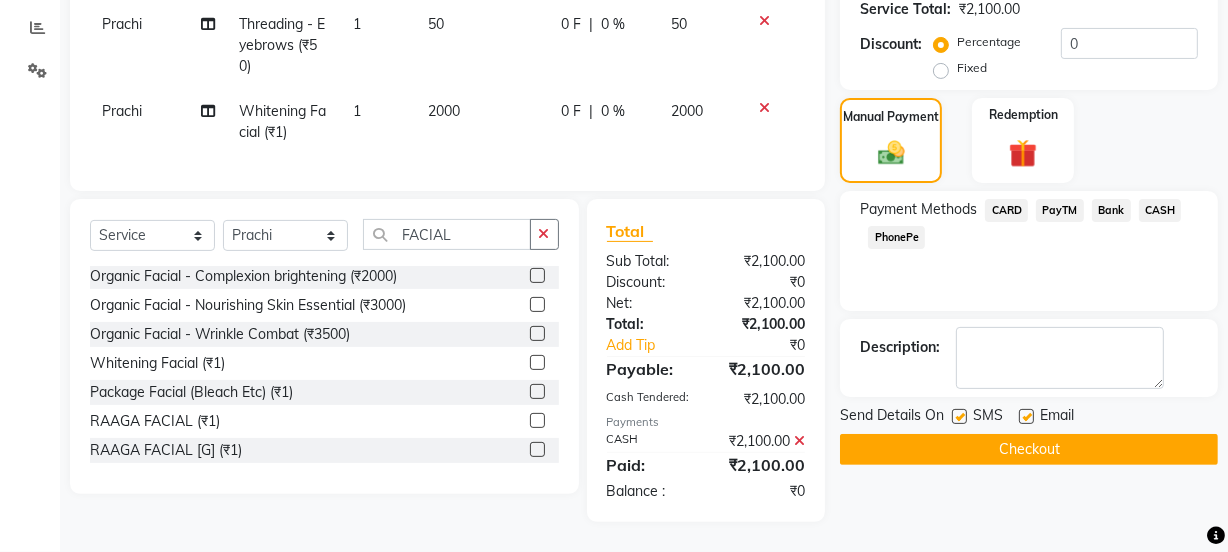 scroll, scrollTop: 429, scrollLeft: 0, axis: vertical 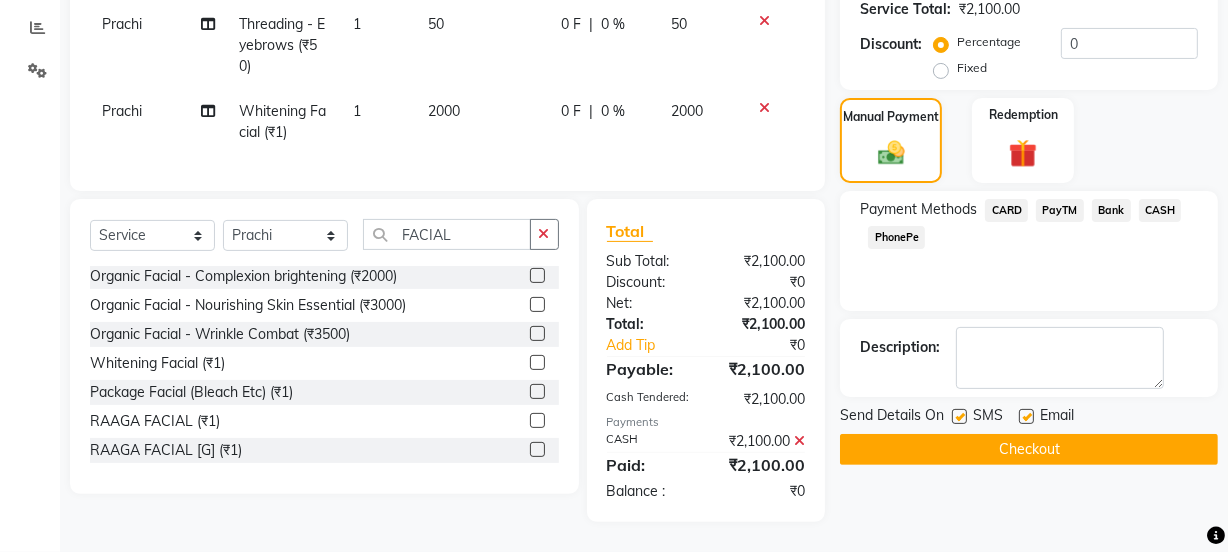 click 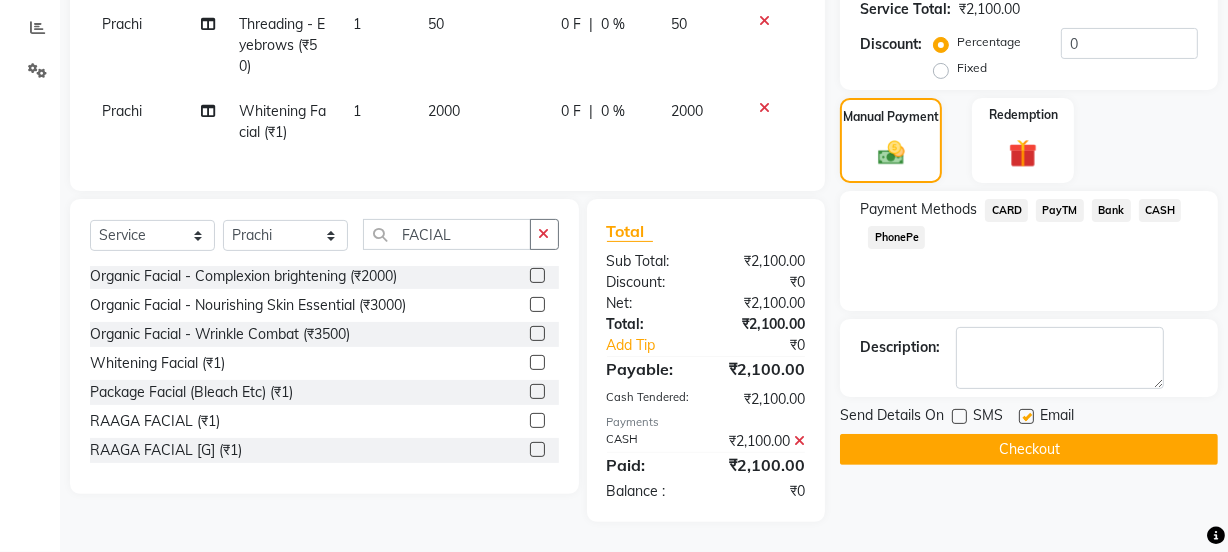 click 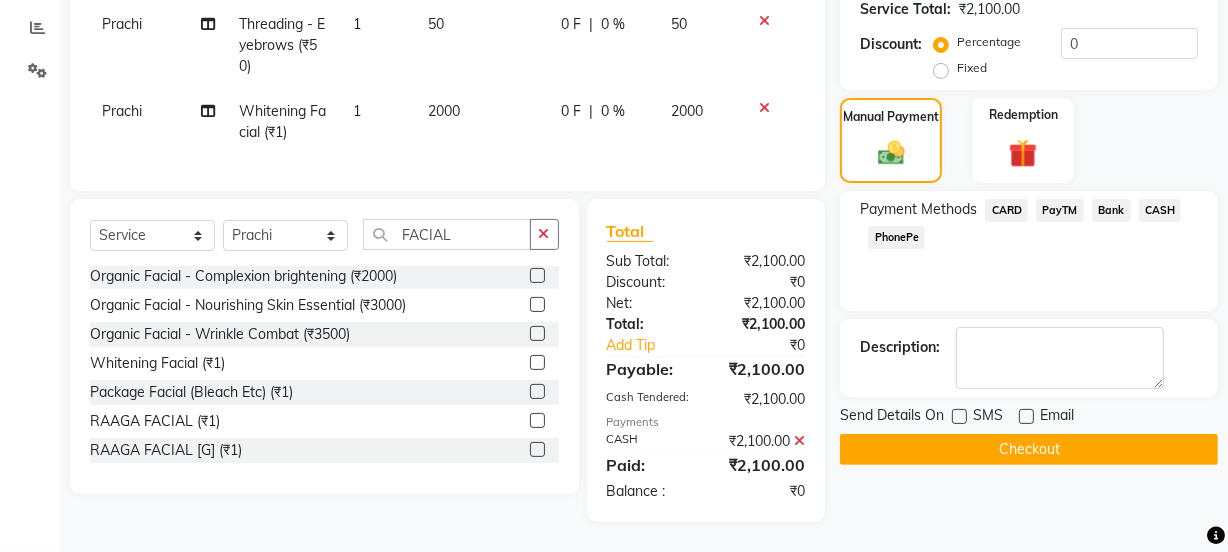 click on "Checkout" 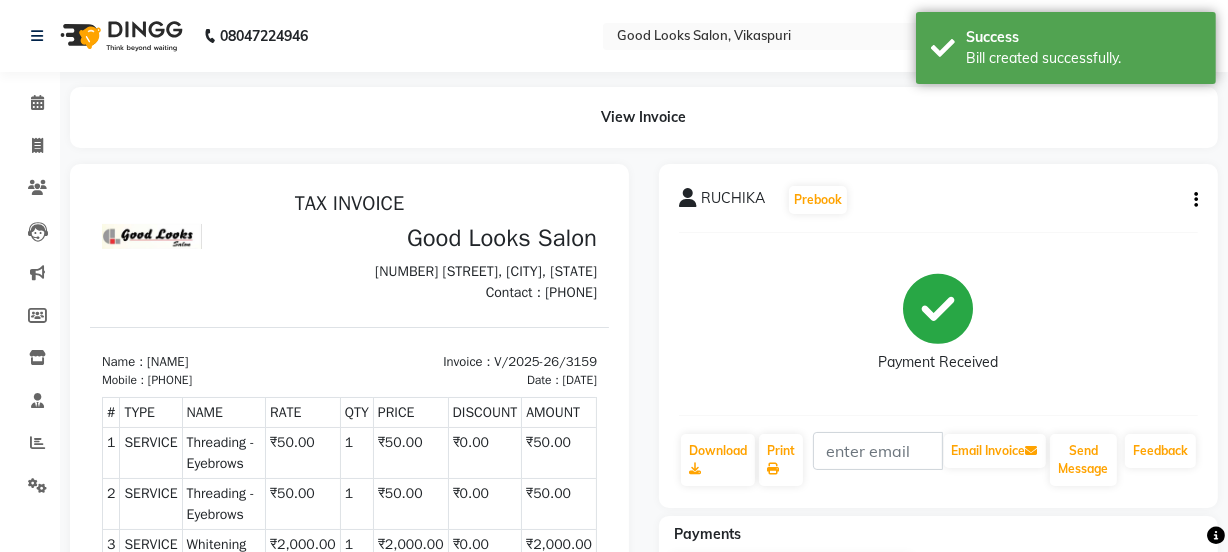 scroll, scrollTop: 0, scrollLeft: 0, axis: both 